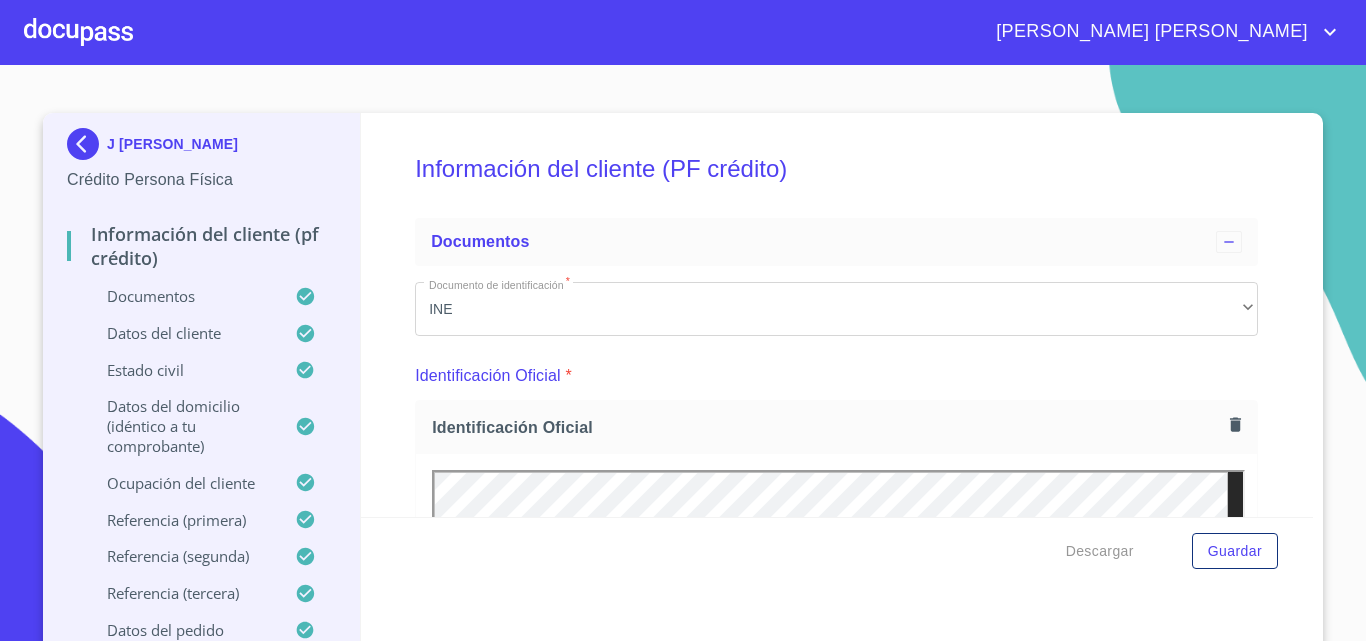 scroll, scrollTop: 0, scrollLeft: 0, axis: both 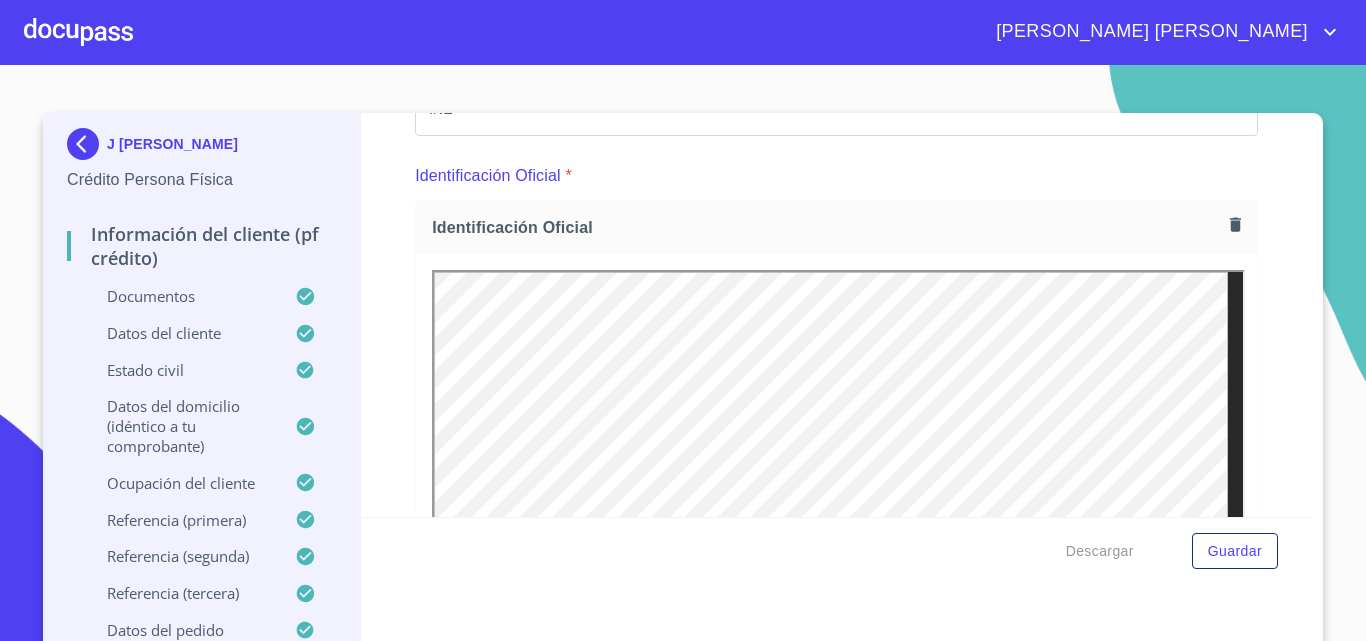 click at bounding box center [78, 32] 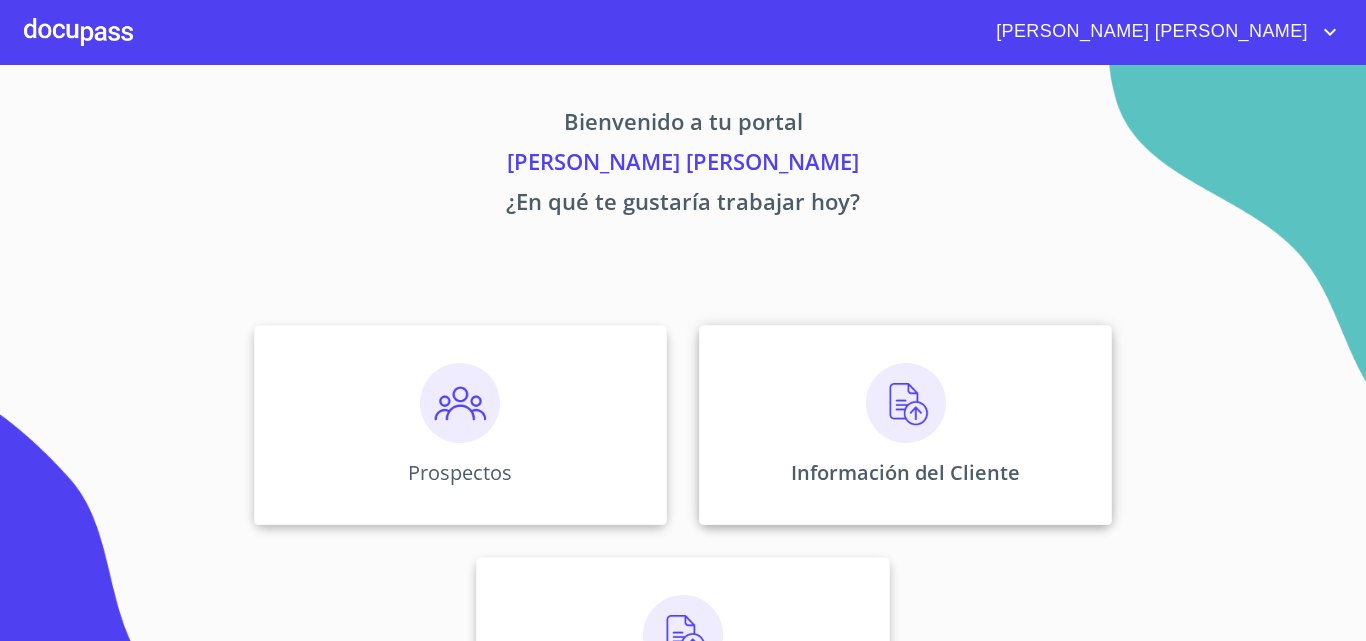 click on "Información del Cliente" at bounding box center (905, 425) 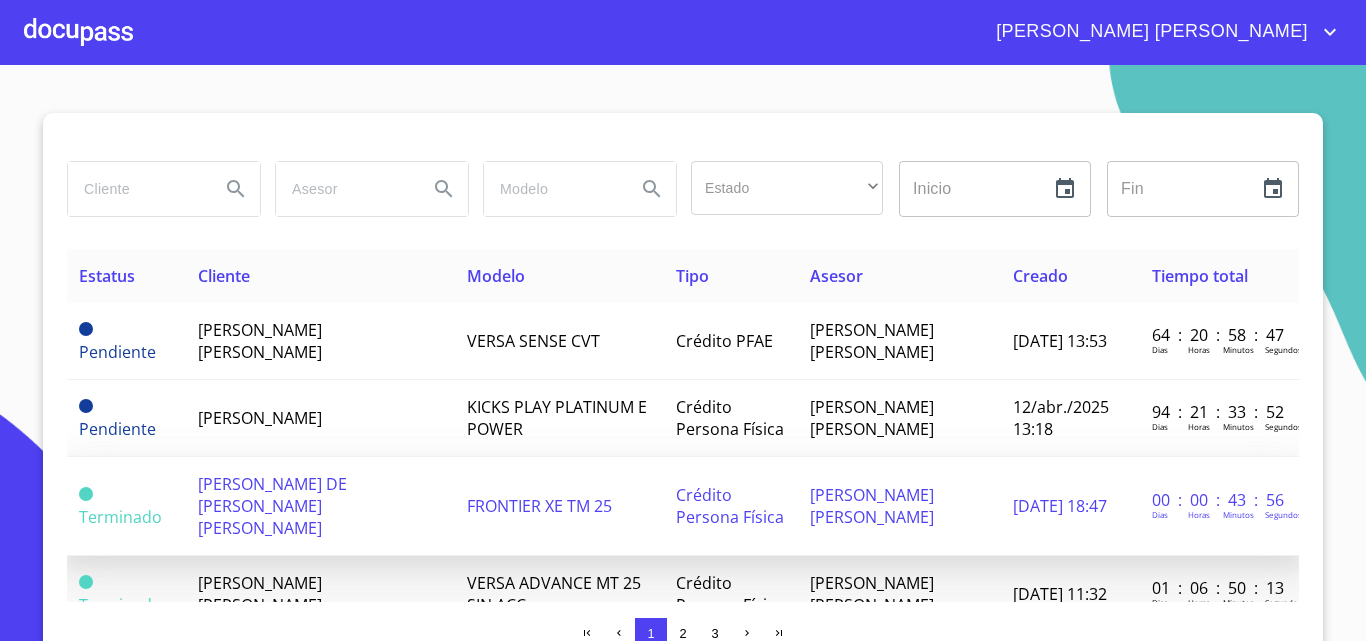 click on "[PERSON_NAME] DE [PERSON_NAME] [PERSON_NAME]" at bounding box center (320, 506) 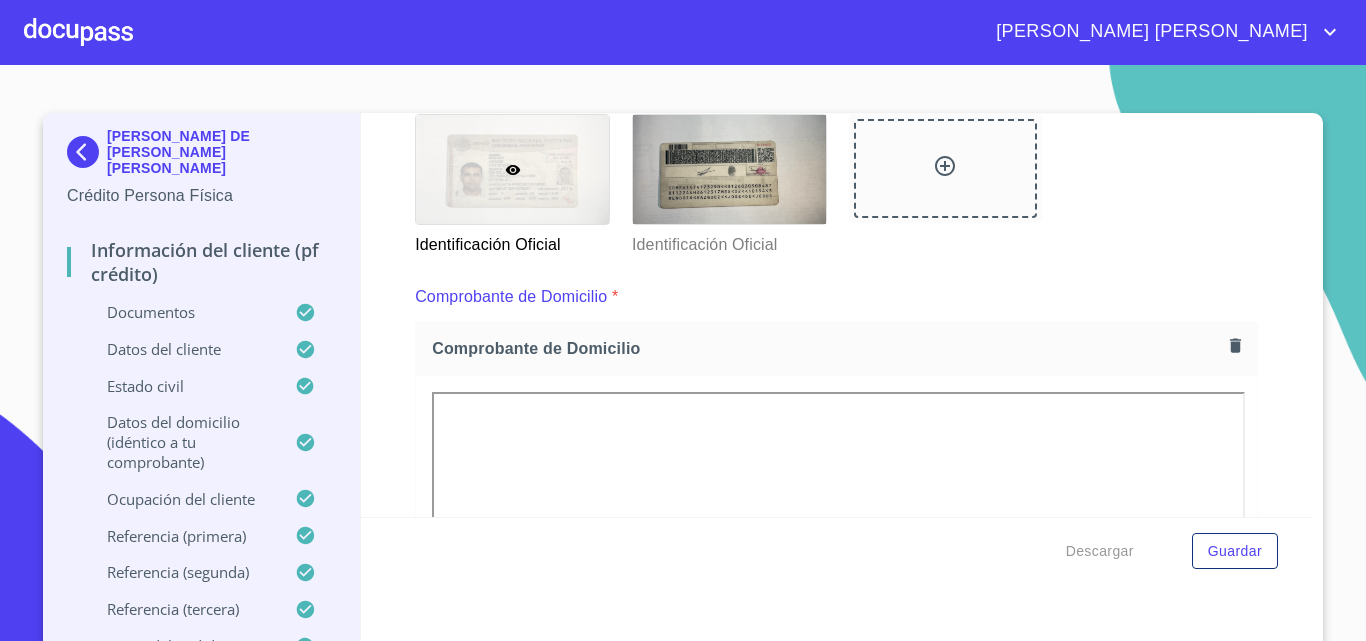 scroll, scrollTop: 600, scrollLeft: 0, axis: vertical 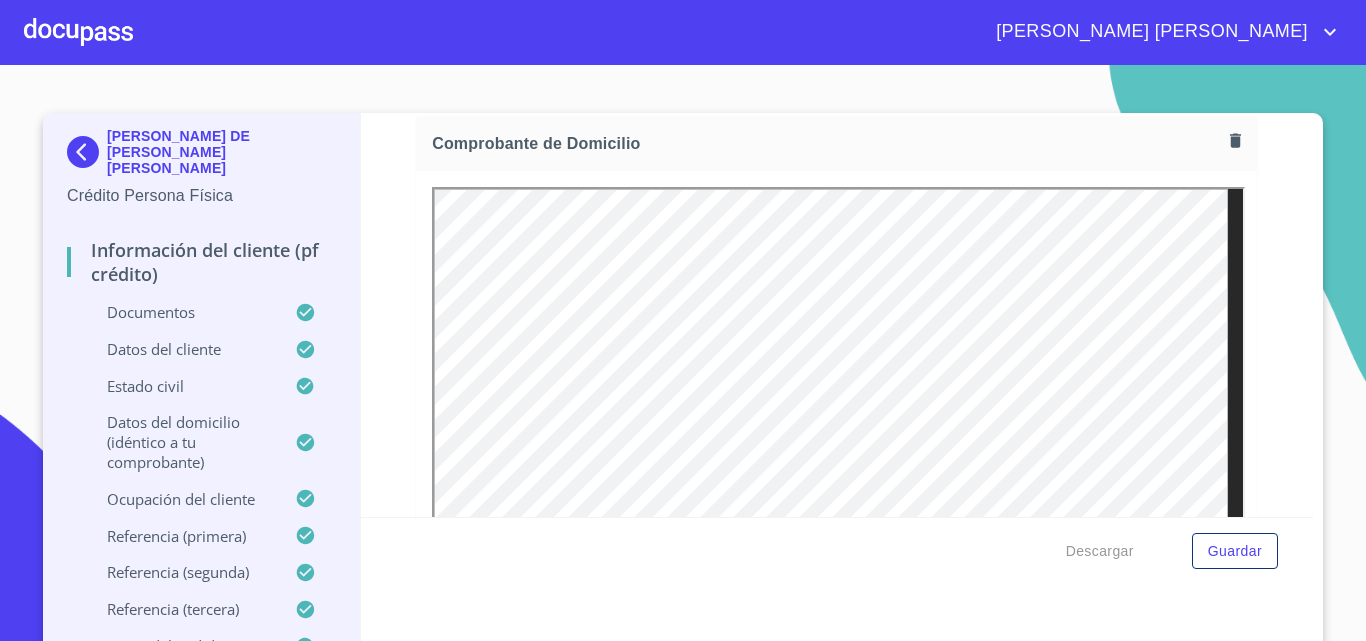 click at bounding box center (729, -36) 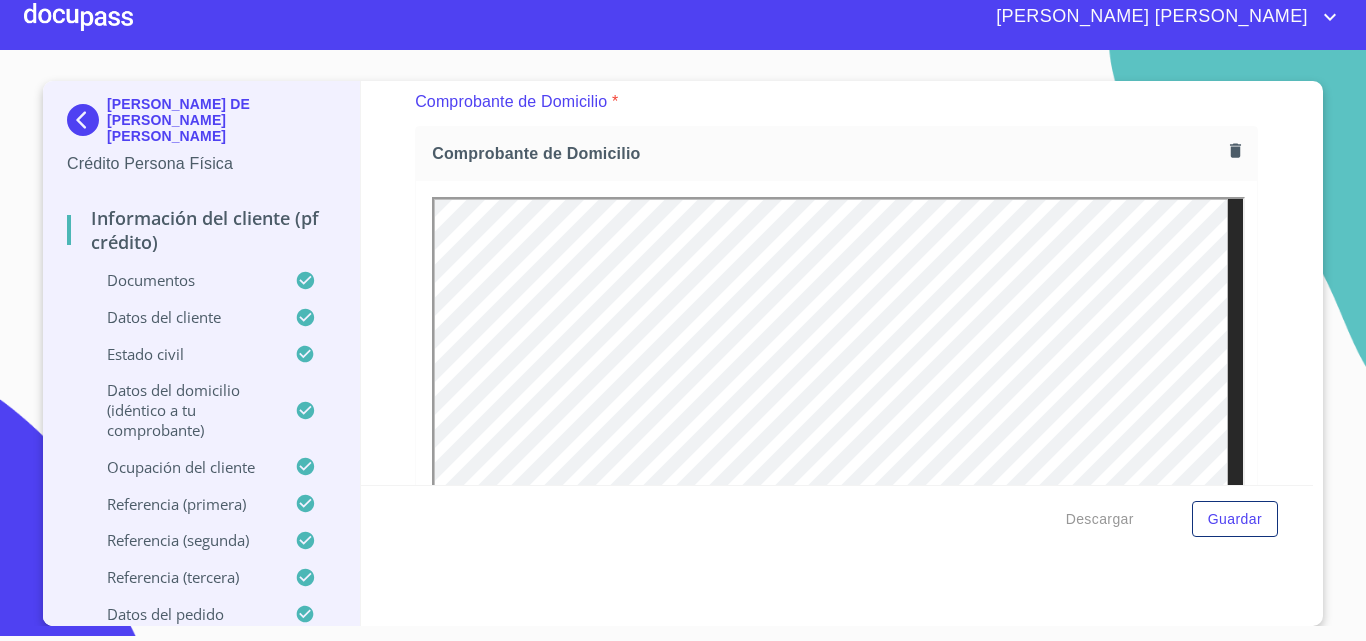 scroll, scrollTop: 639, scrollLeft: 0, axis: vertical 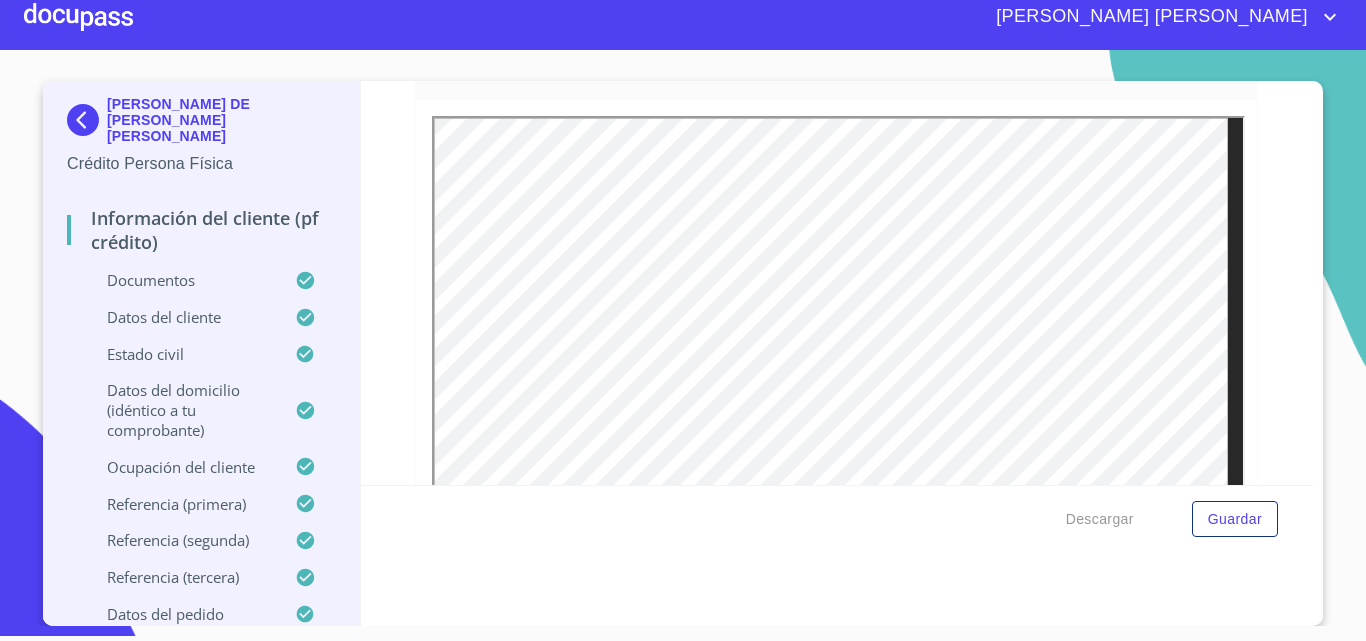 click 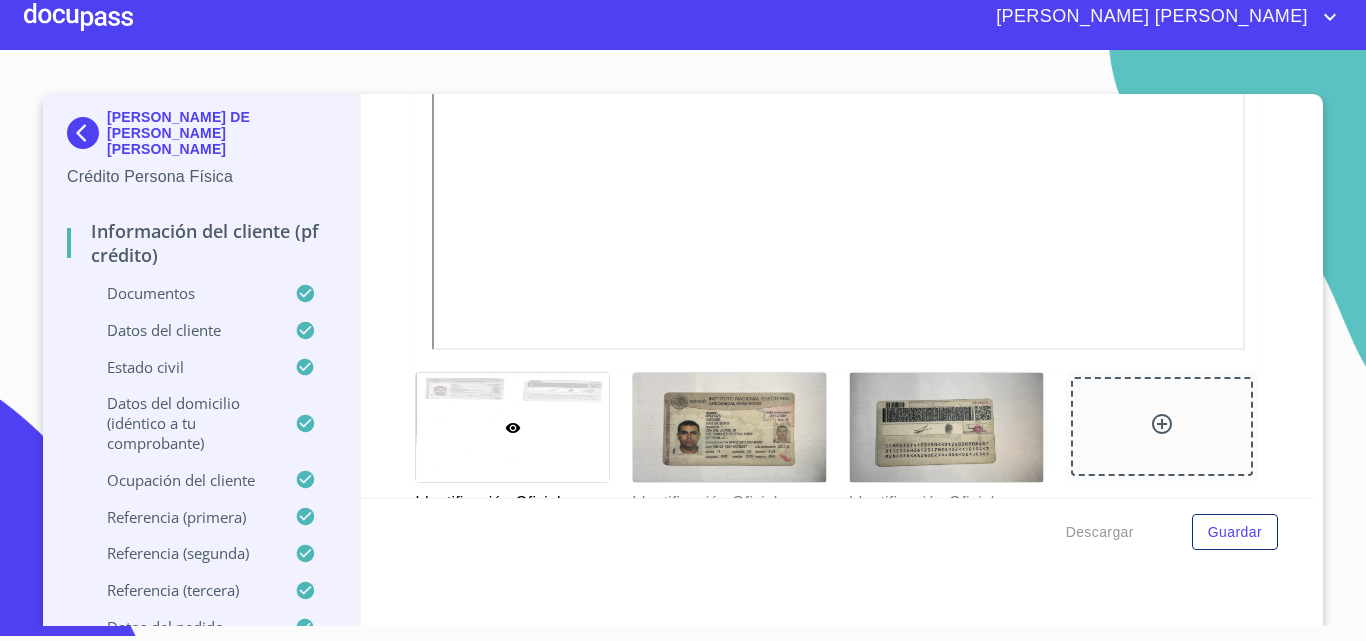 scroll, scrollTop: 0, scrollLeft: 0, axis: both 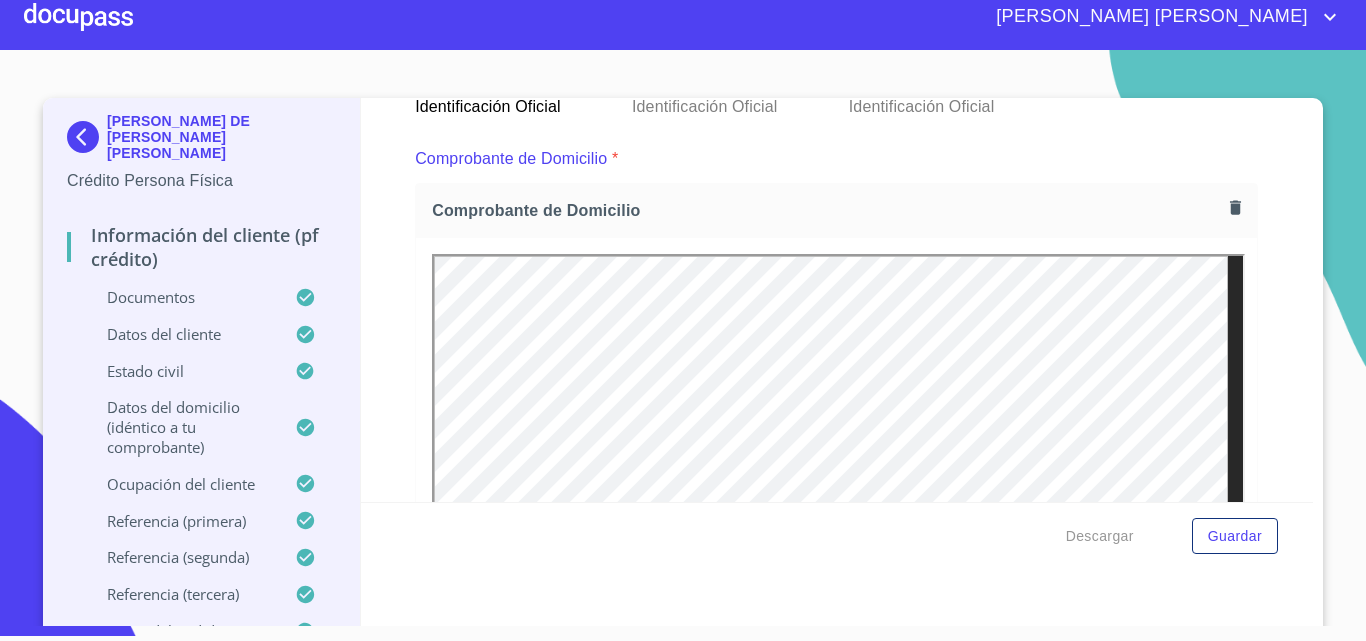 click 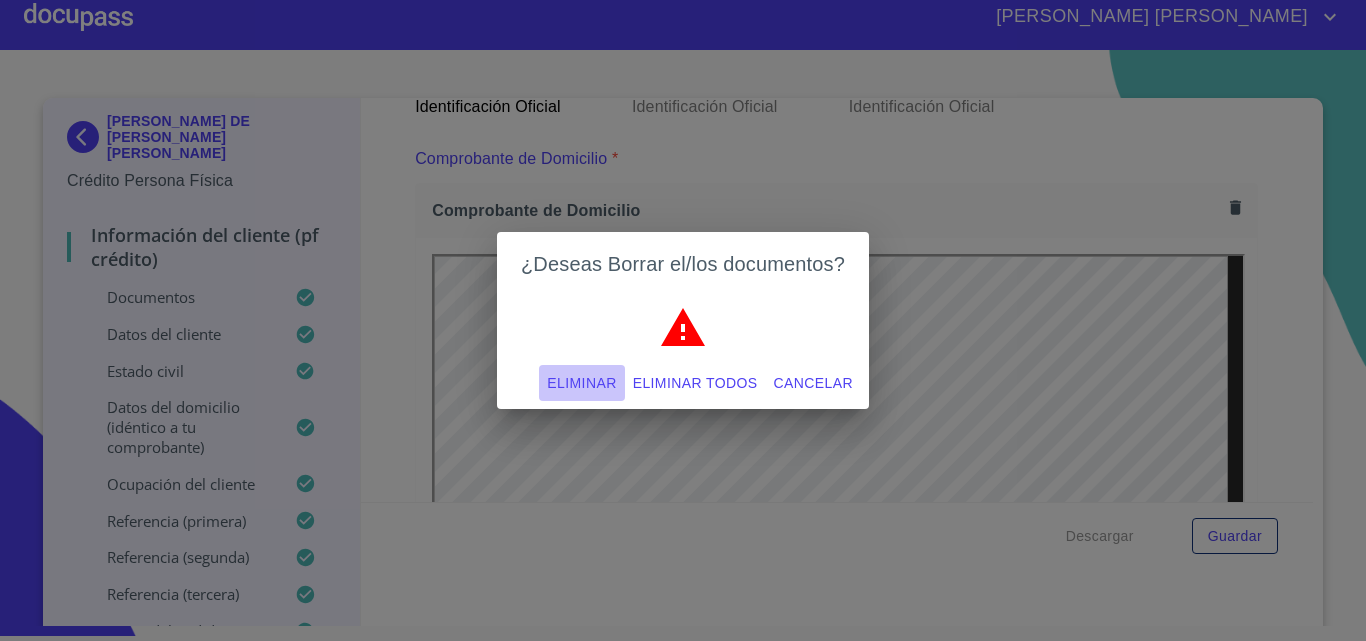 click on "Eliminar" at bounding box center [581, 383] 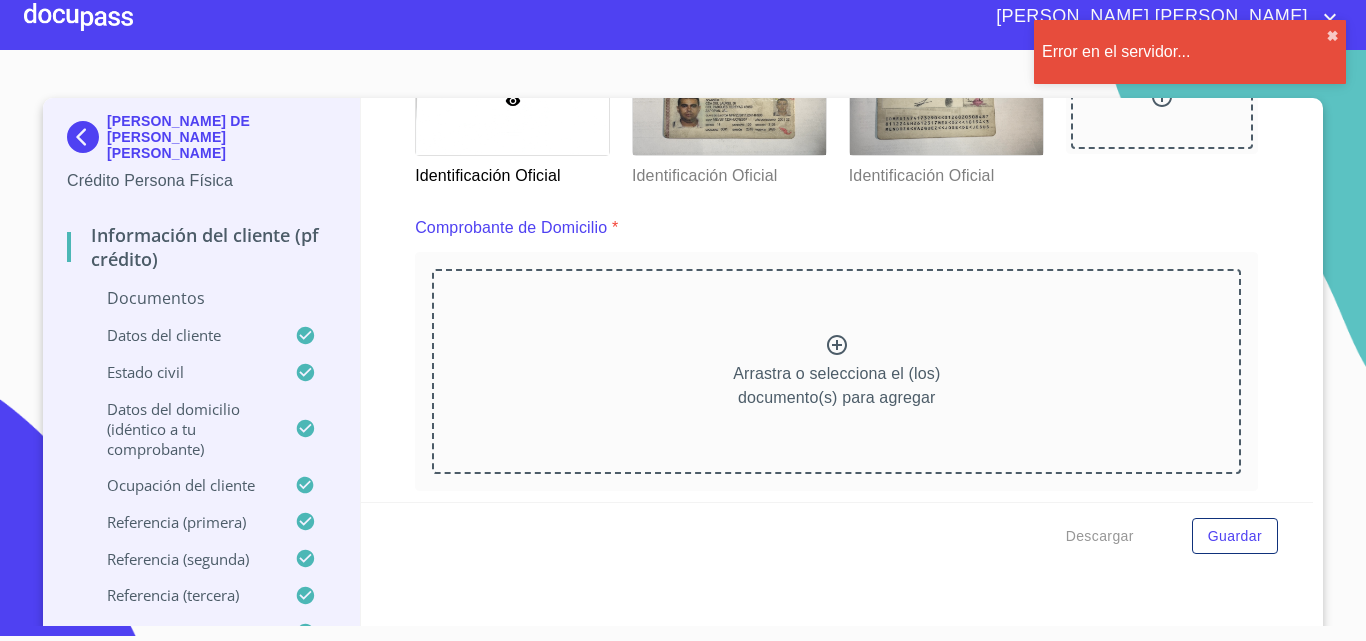 scroll, scrollTop: 939, scrollLeft: 0, axis: vertical 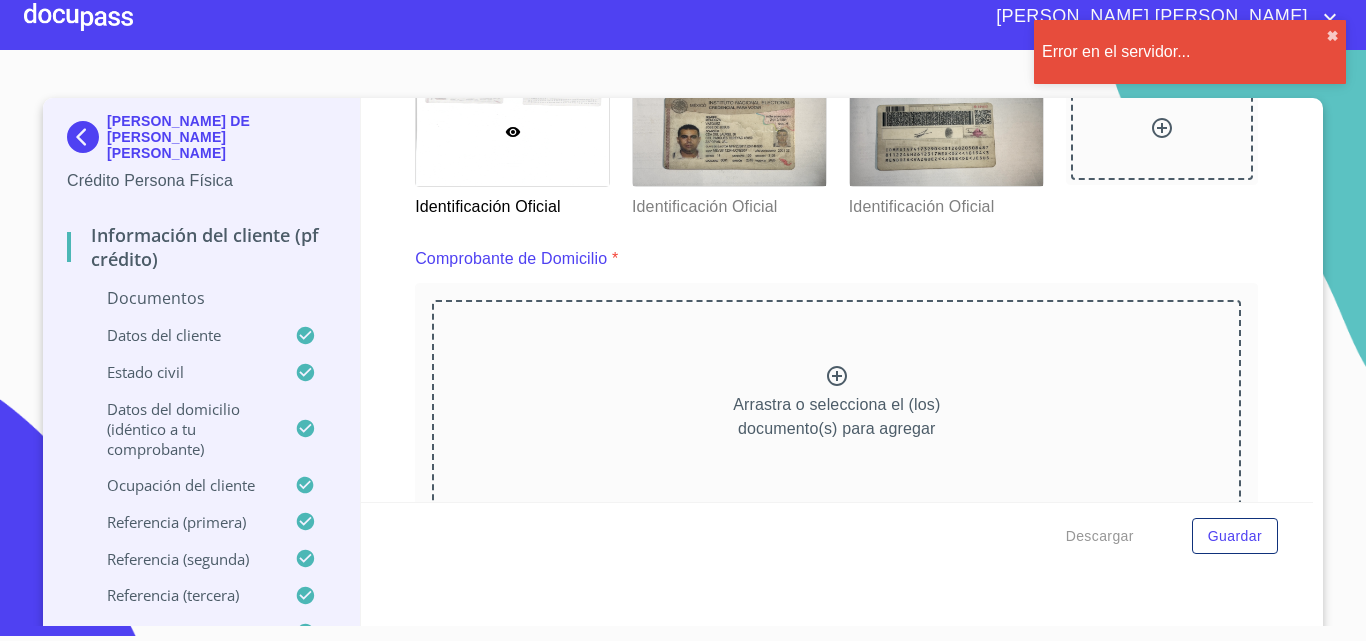 click 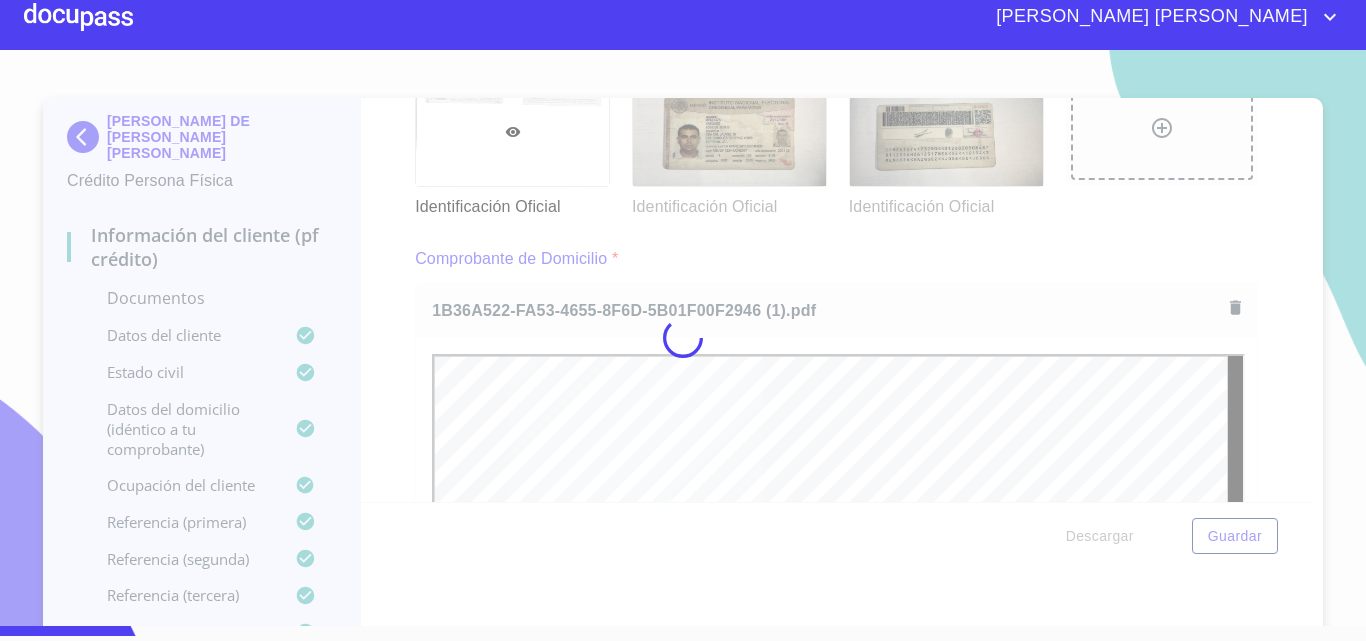 scroll, scrollTop: 0, scrollLeft: 0, axis: both 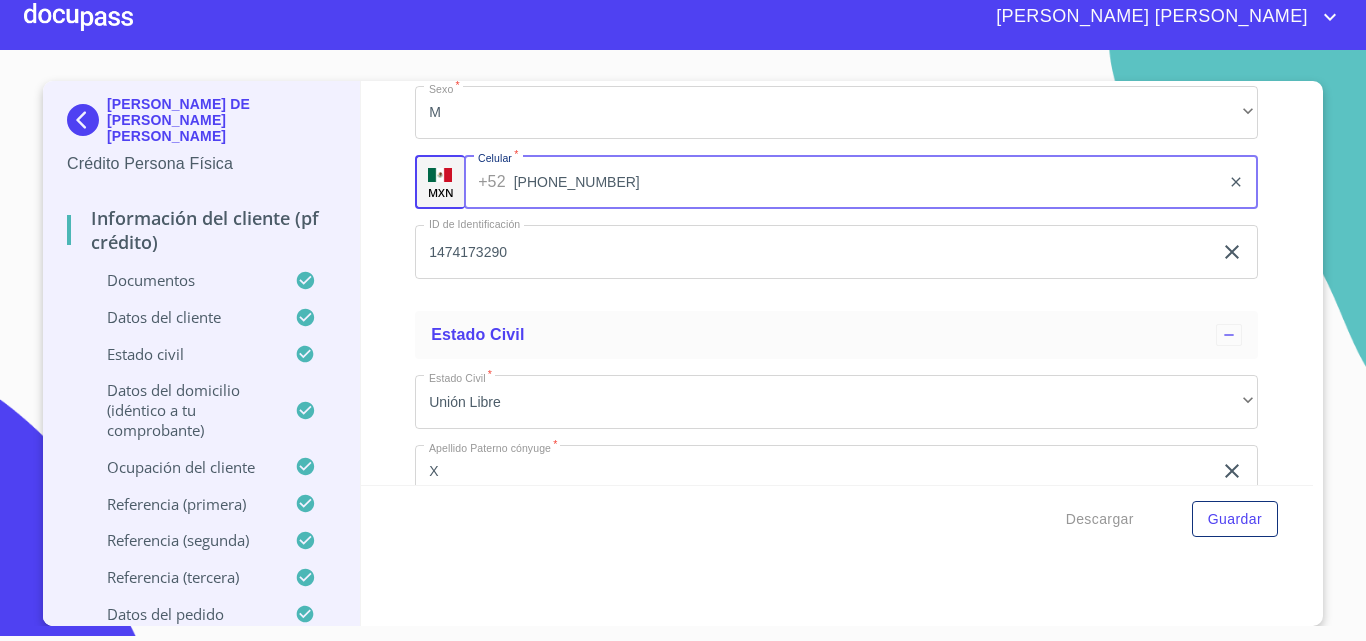 click on "[PHONE_NUMBER]" at bounding box center [867, 182] 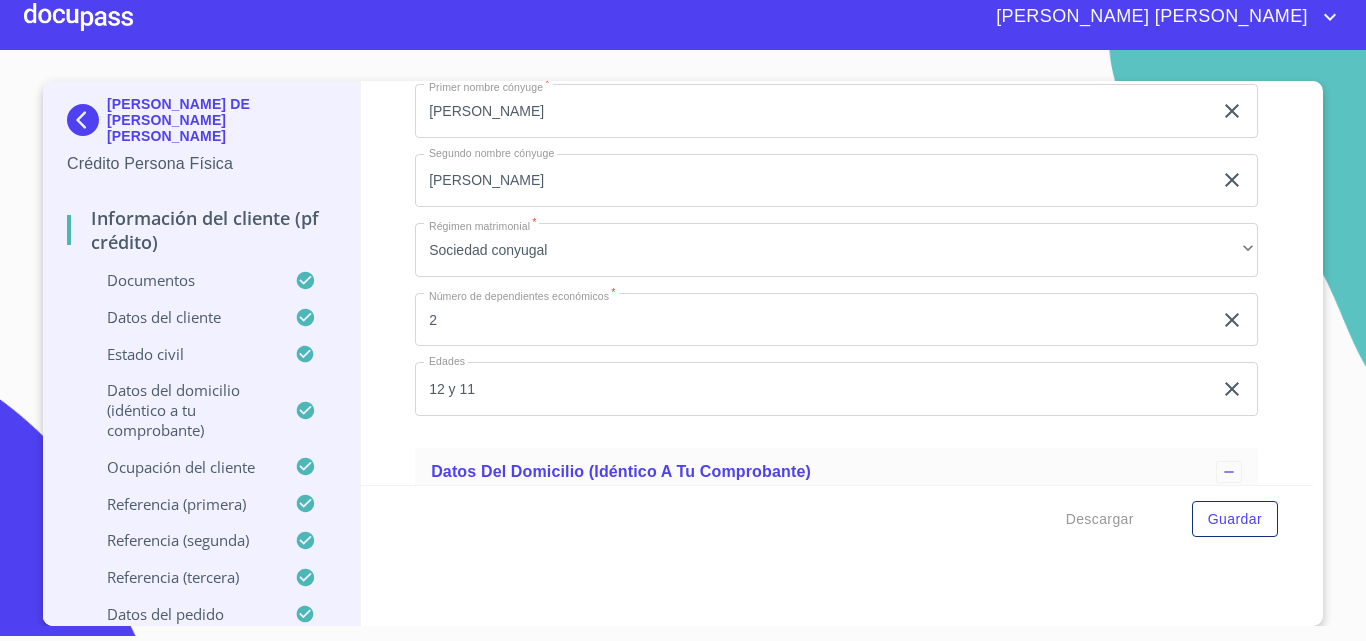 scroll, scrollTop: 7839, scrollLeft: 0, axis: vertical 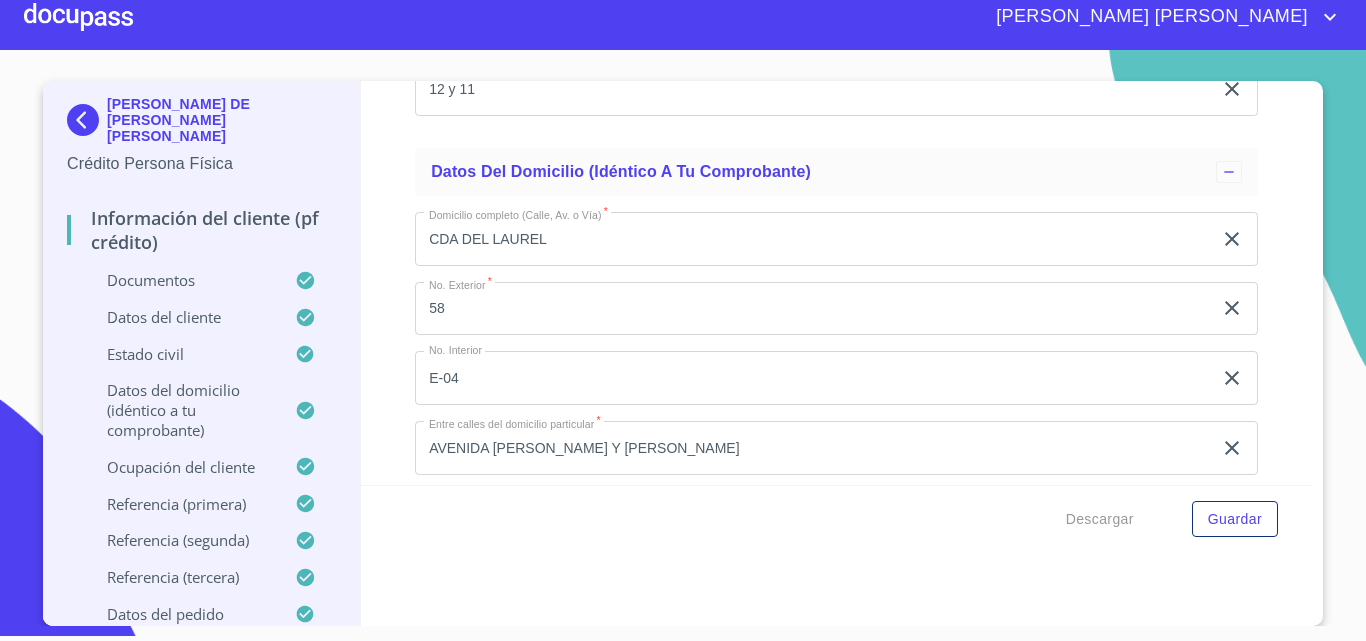 click on "CDA DEL LAUREL" at bounding box center [813, -1383] 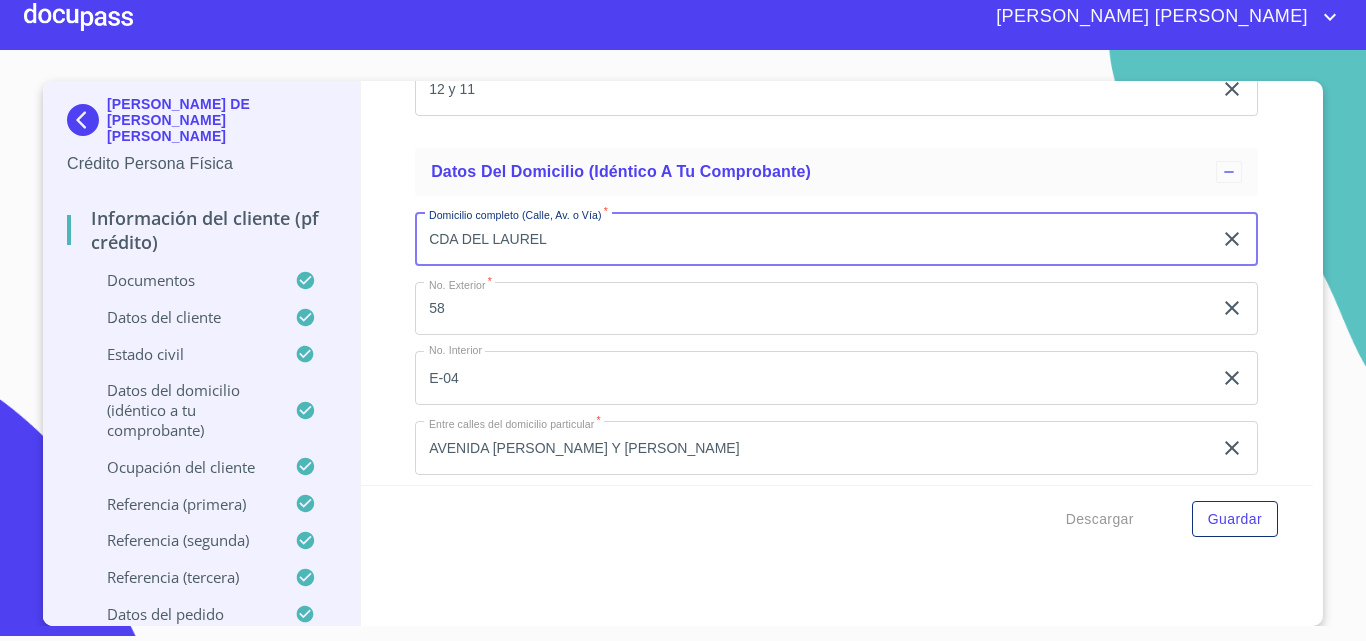 click on "CDA DEL LAUREL" at bounding box center (813, 239) 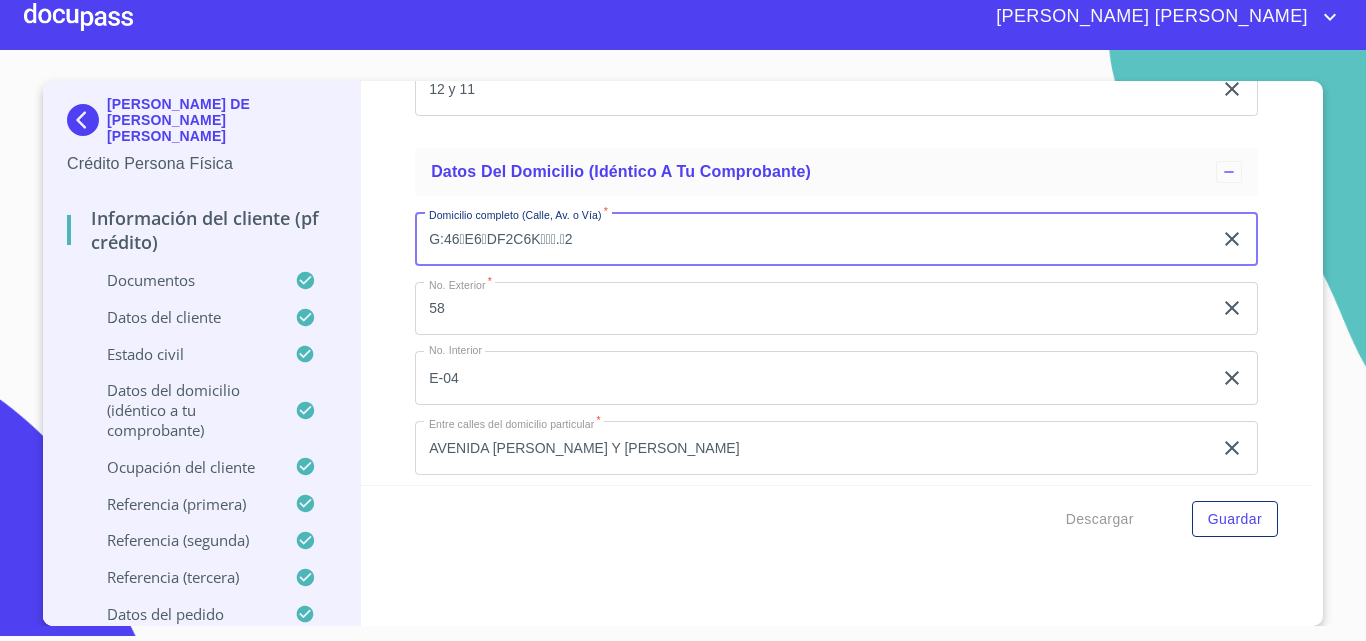 type on "G:46􀀢E6􀀁DF2C6K􀀁􀀎􀀊.􀀁2" 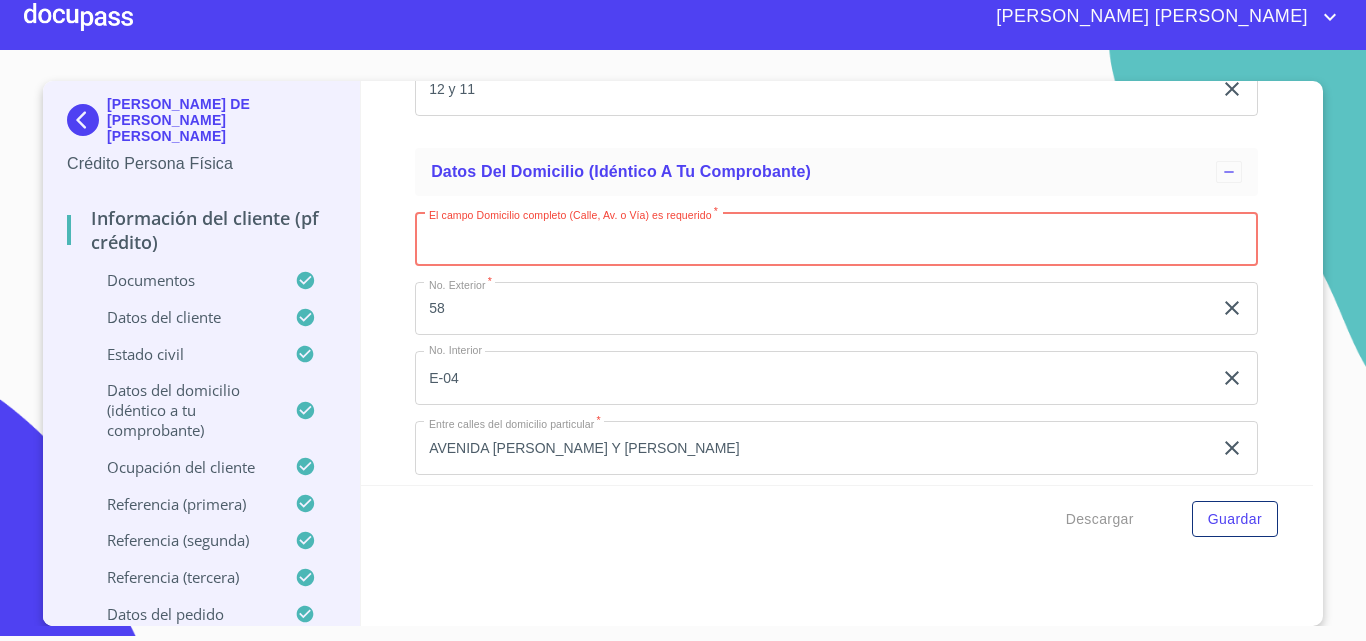 paste on "[PERSON_NAME] 407 A" 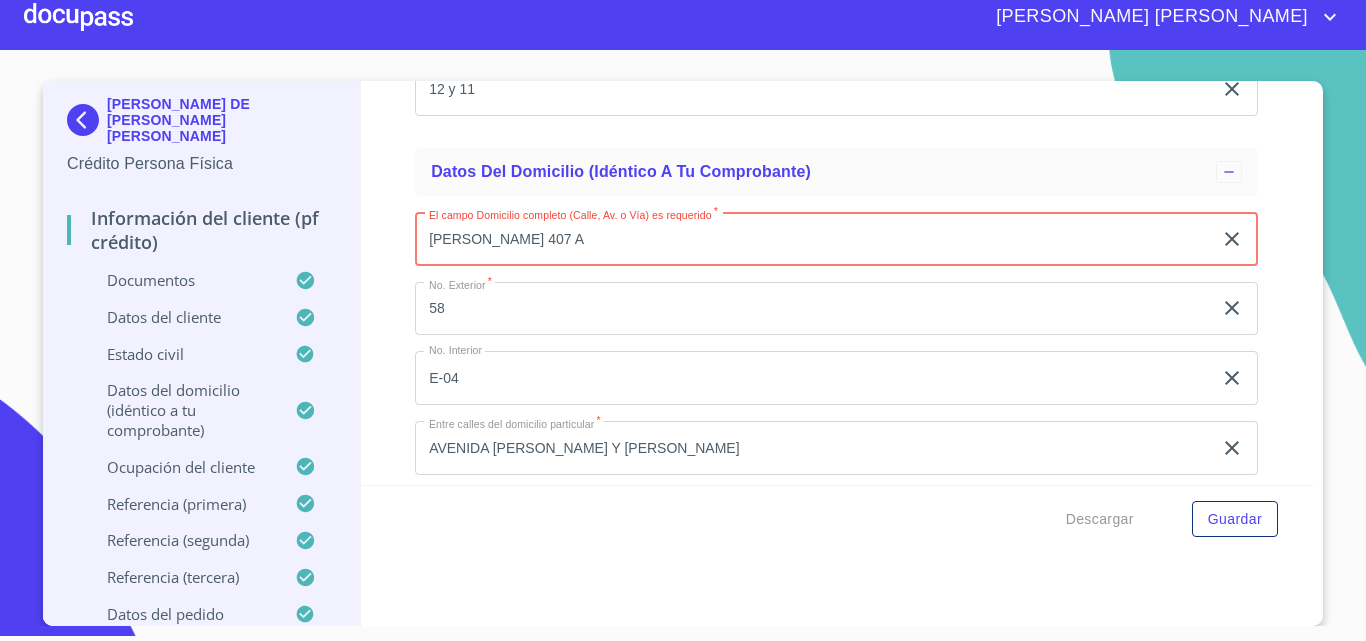 type on "[PERSON_NAME] 407 A" 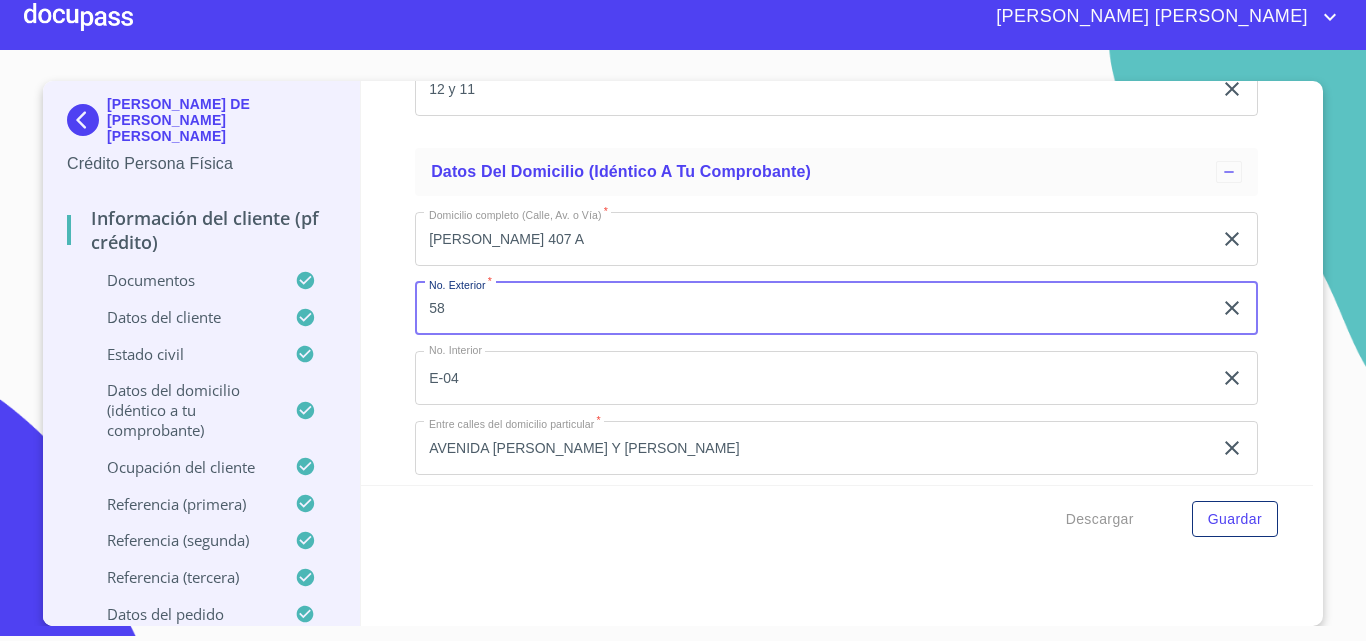 click on "58" at bounding box center [813, 309] 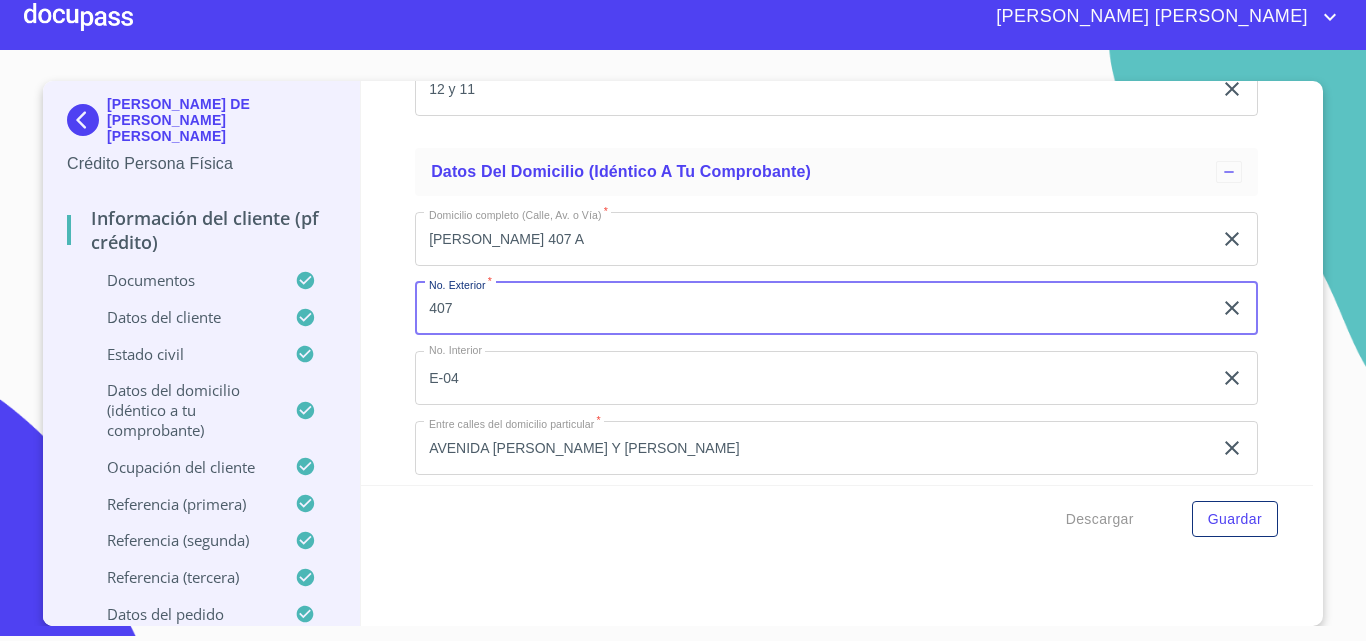type on "407" 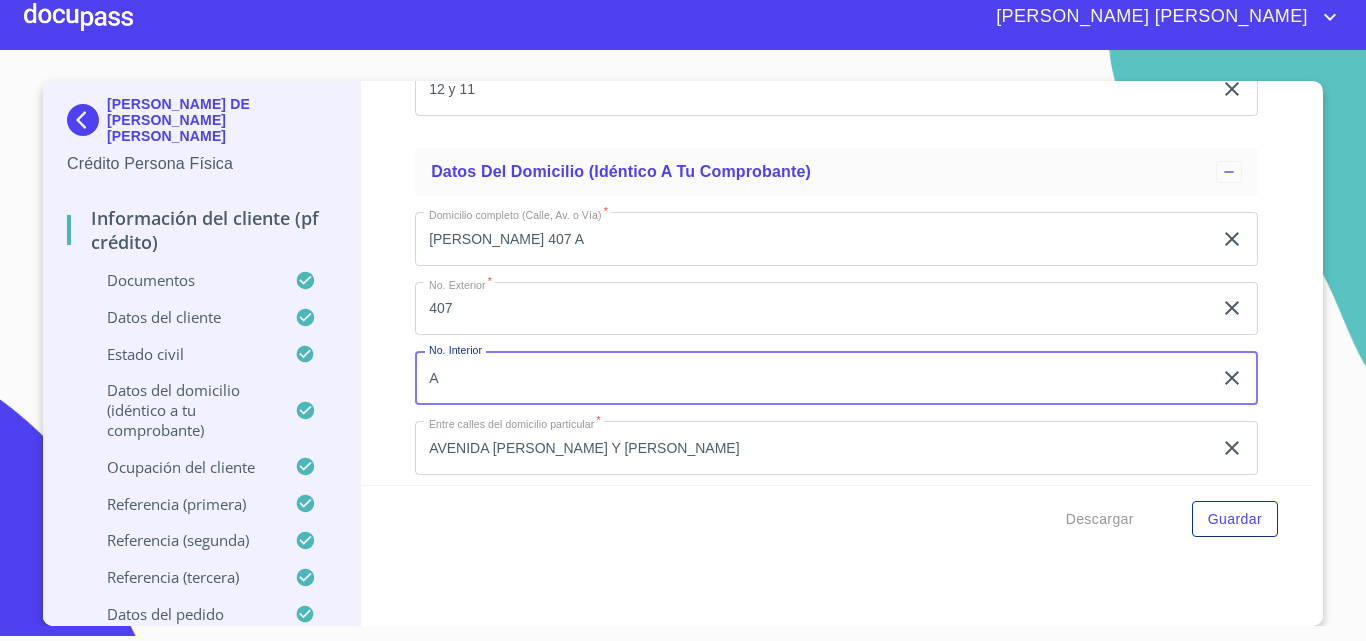 type on "A" 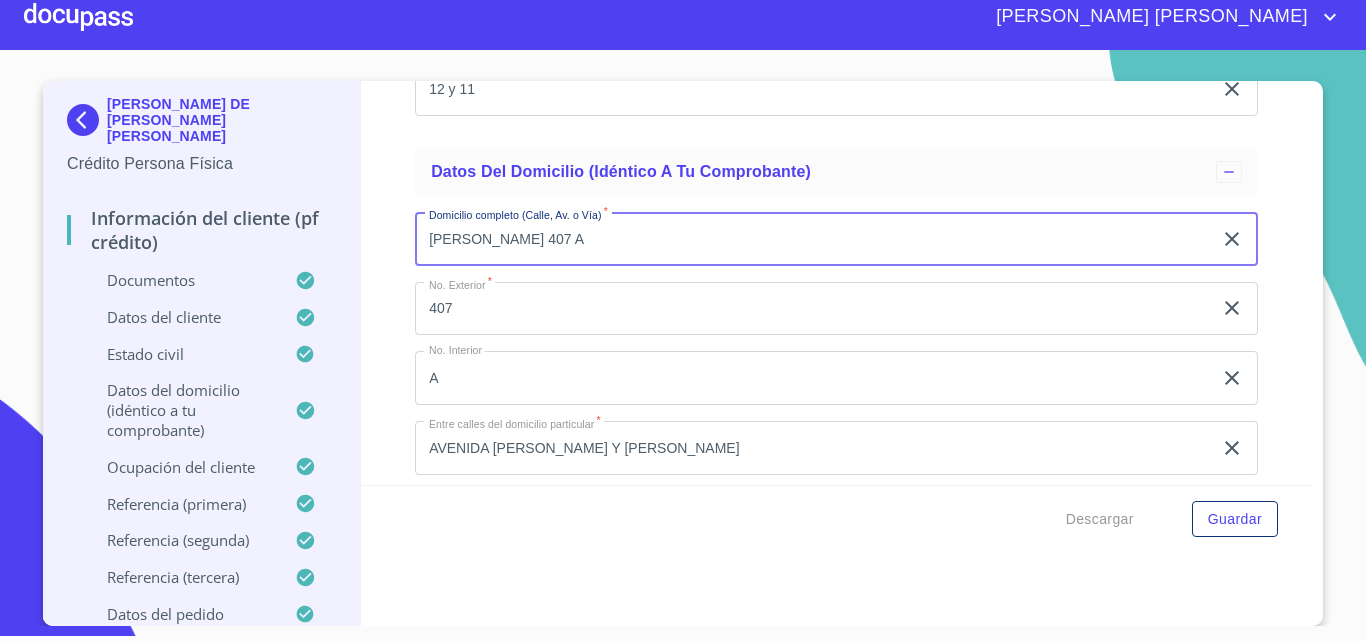 click on "[PERSON_NAME] 407 A" at bounding box center [813, 239] 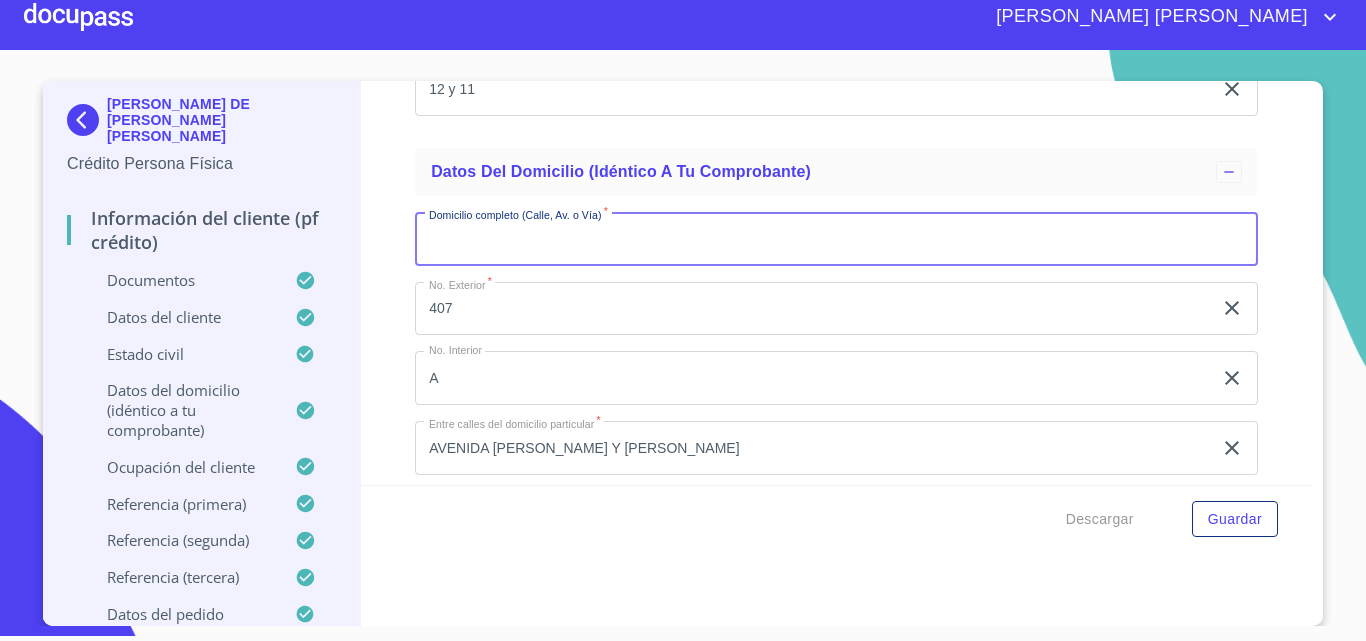 type 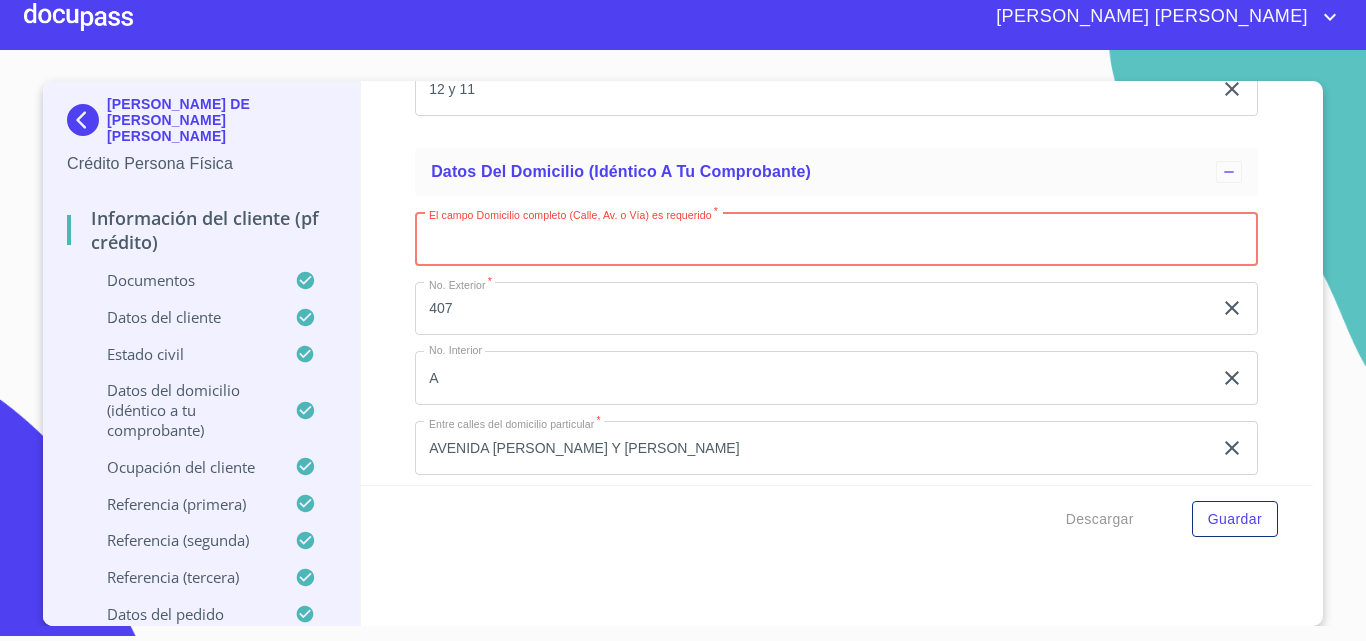 scroll, scrollTop: 7939, scrollLeft: 0, axis: vertical 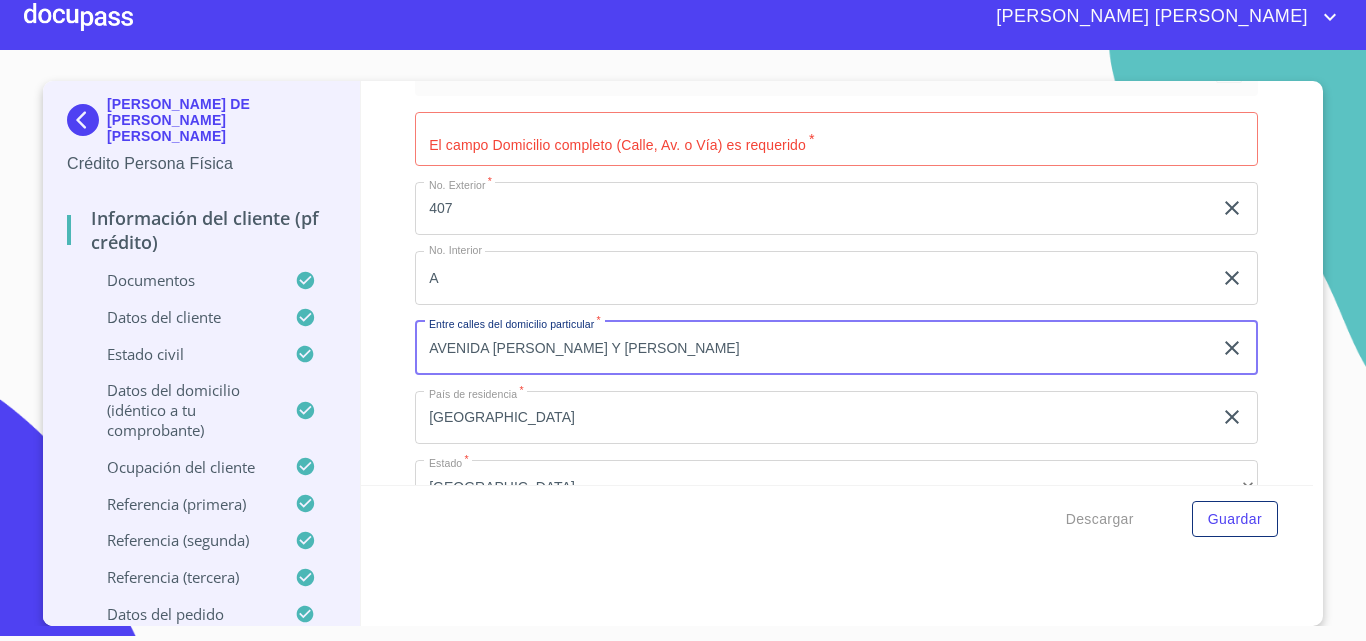 click on "AVENIDA [PERSON_NAME] Y [PERSON_NAME]" at bounding box center (813, 348) 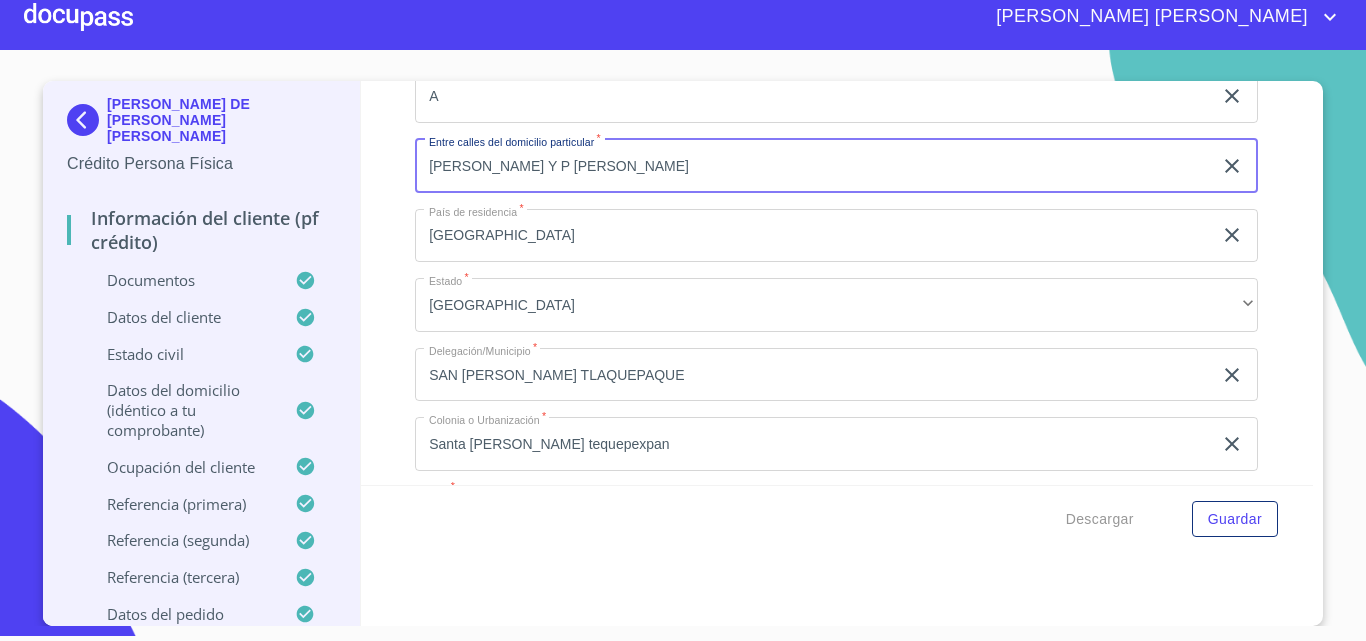 scroll, scrollTop: 8139, scrollLeft: 0, axis: vertical 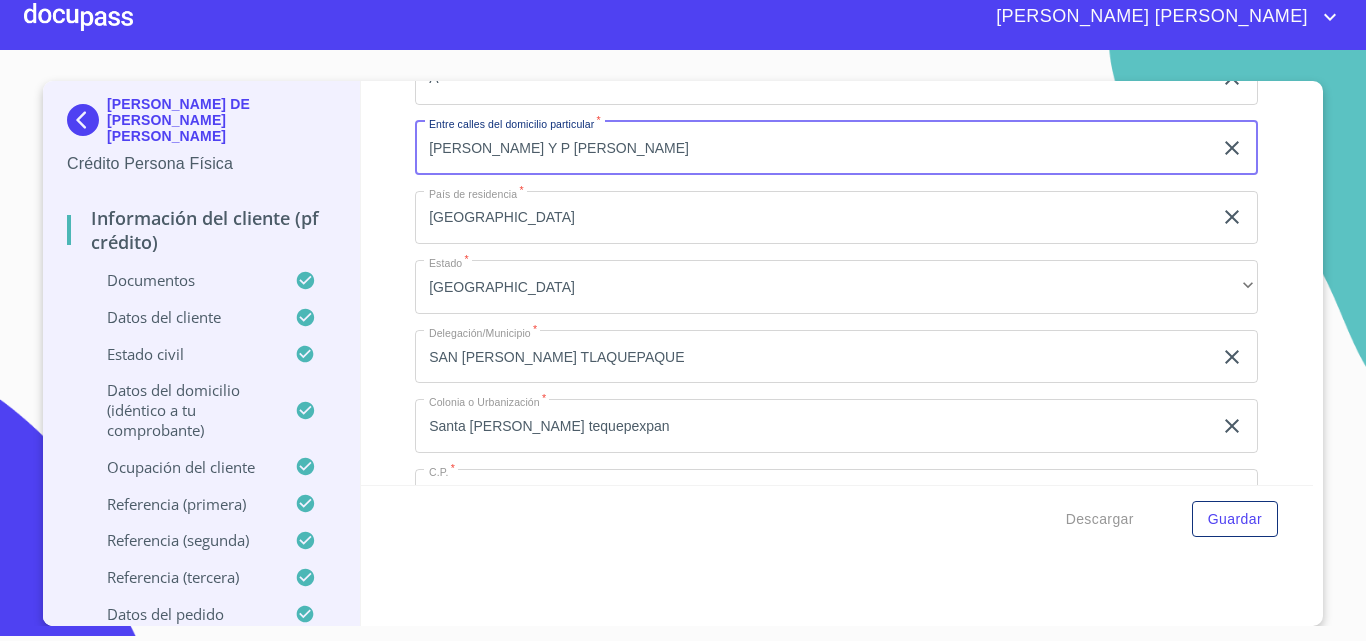 type on "[PERSON_NAME] Y P [PERSON_NAME]" 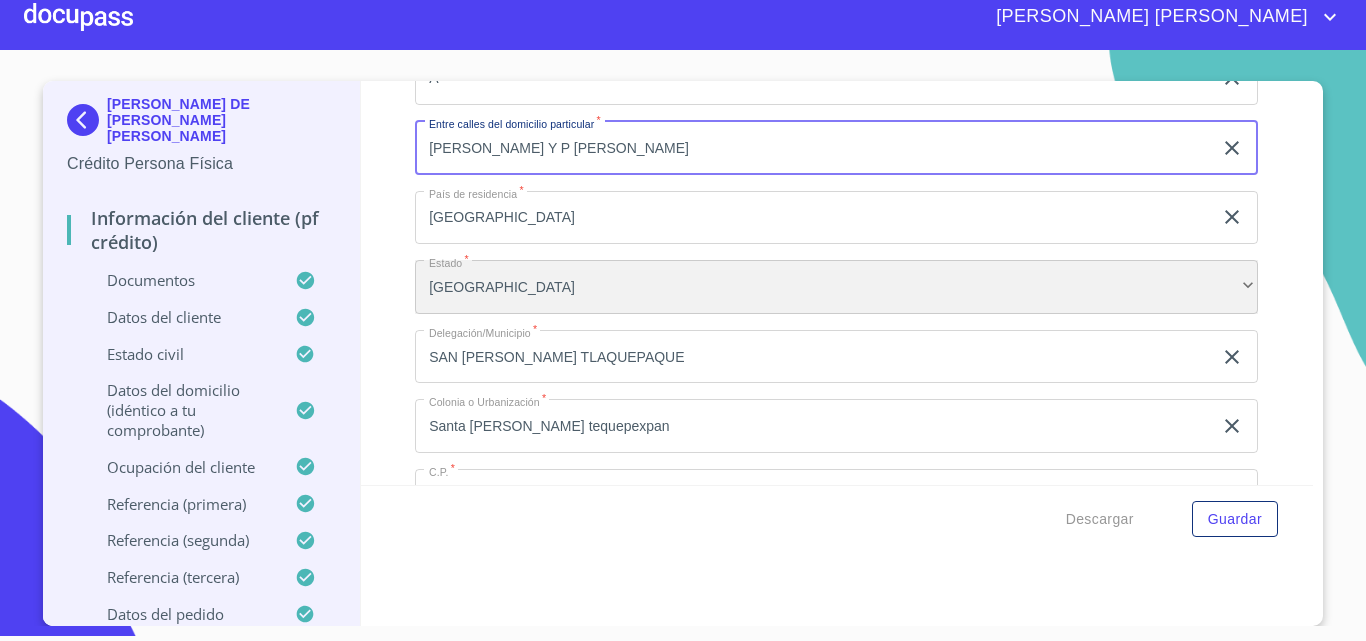 click on "[GEOGRAPHIC_DATA]" at bounding box center (836, 287) 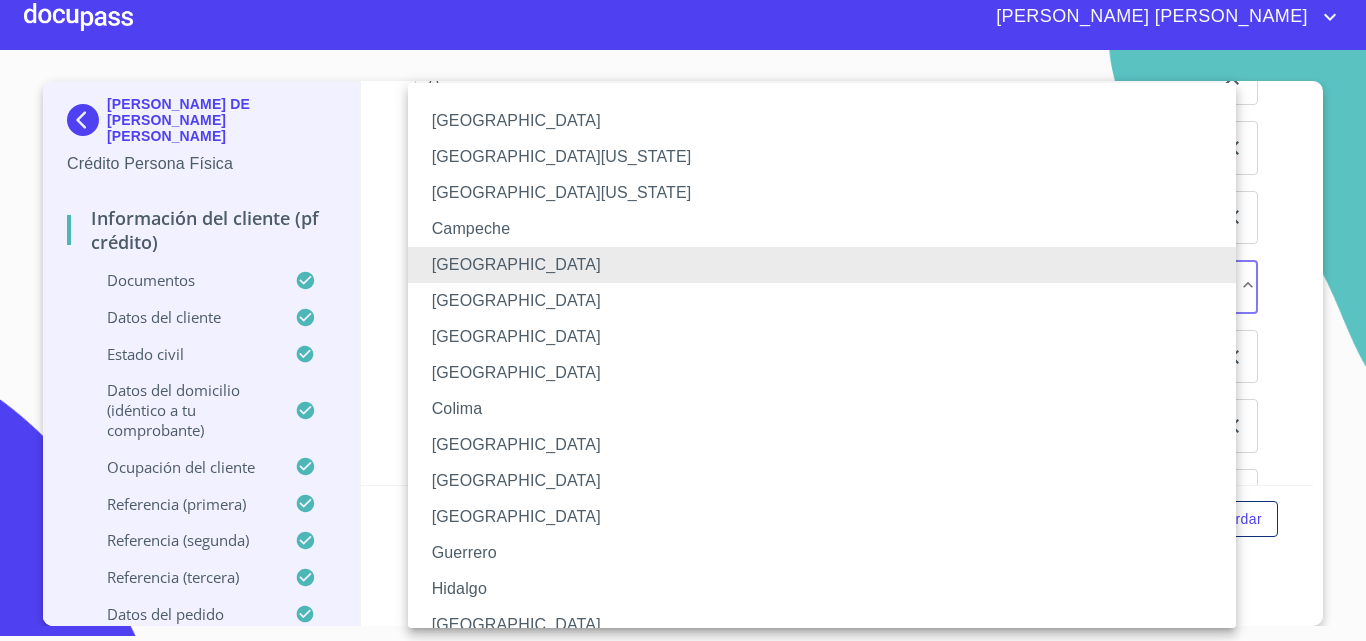 type 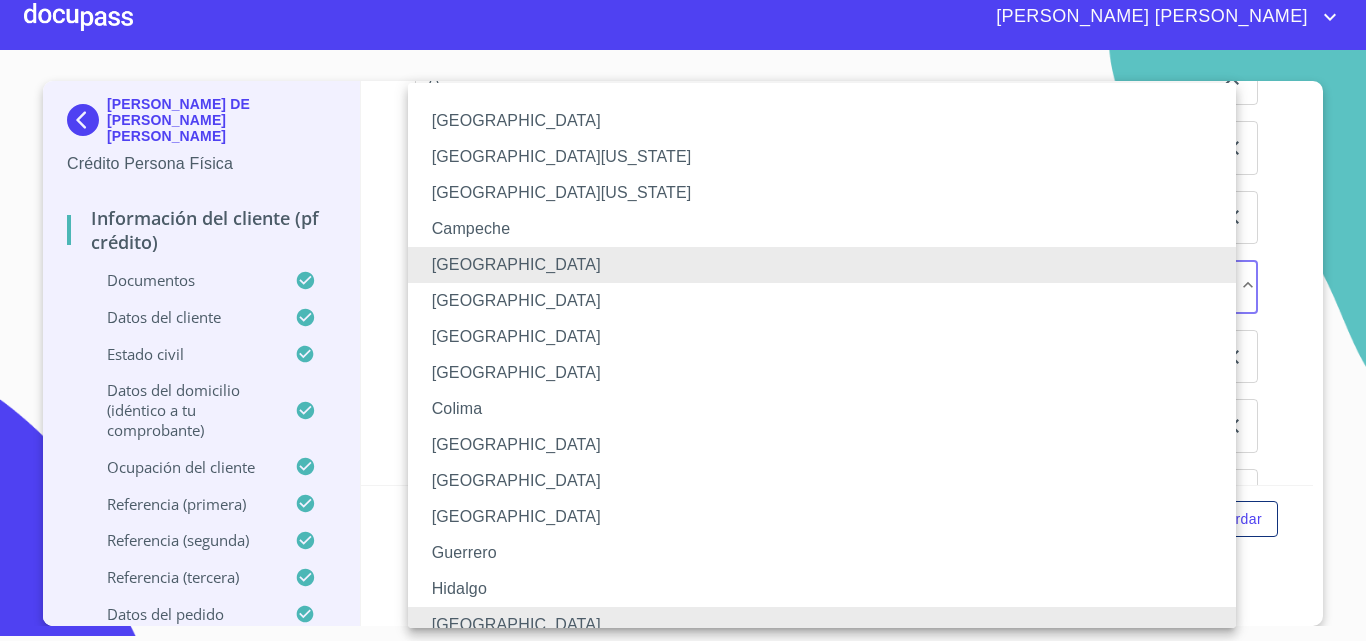 type 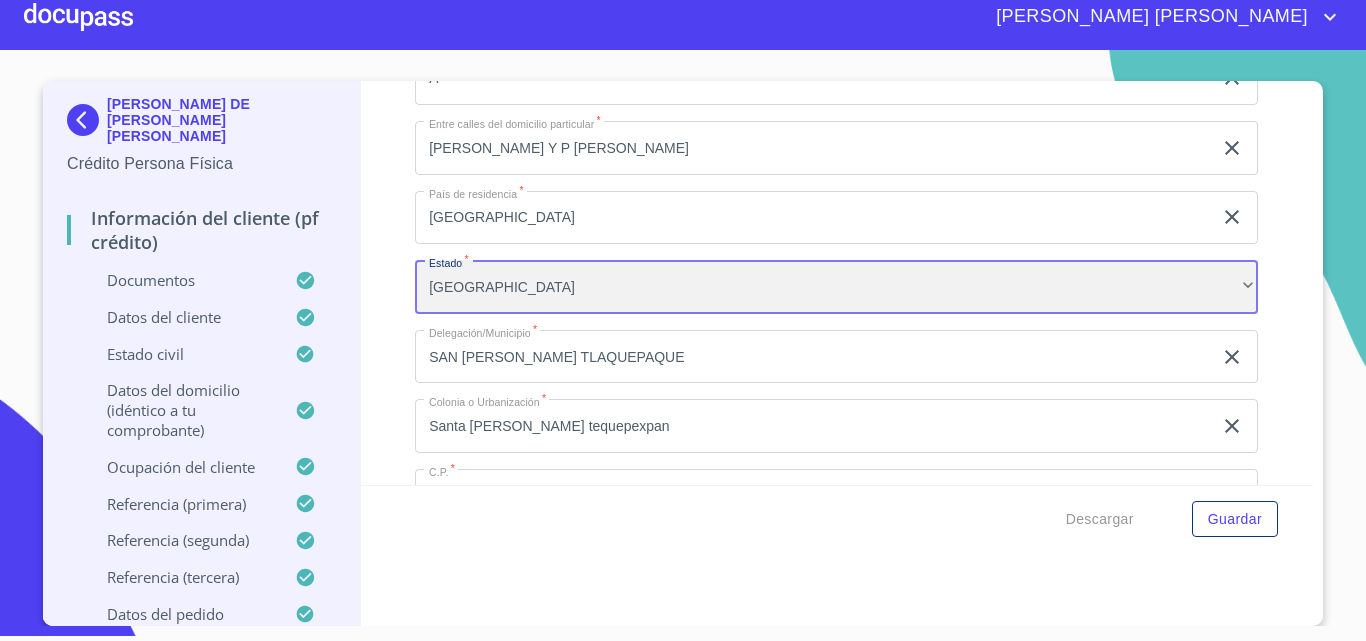 scroll, scrollTop: 8339, scrollLeft: 0, axis: vertical 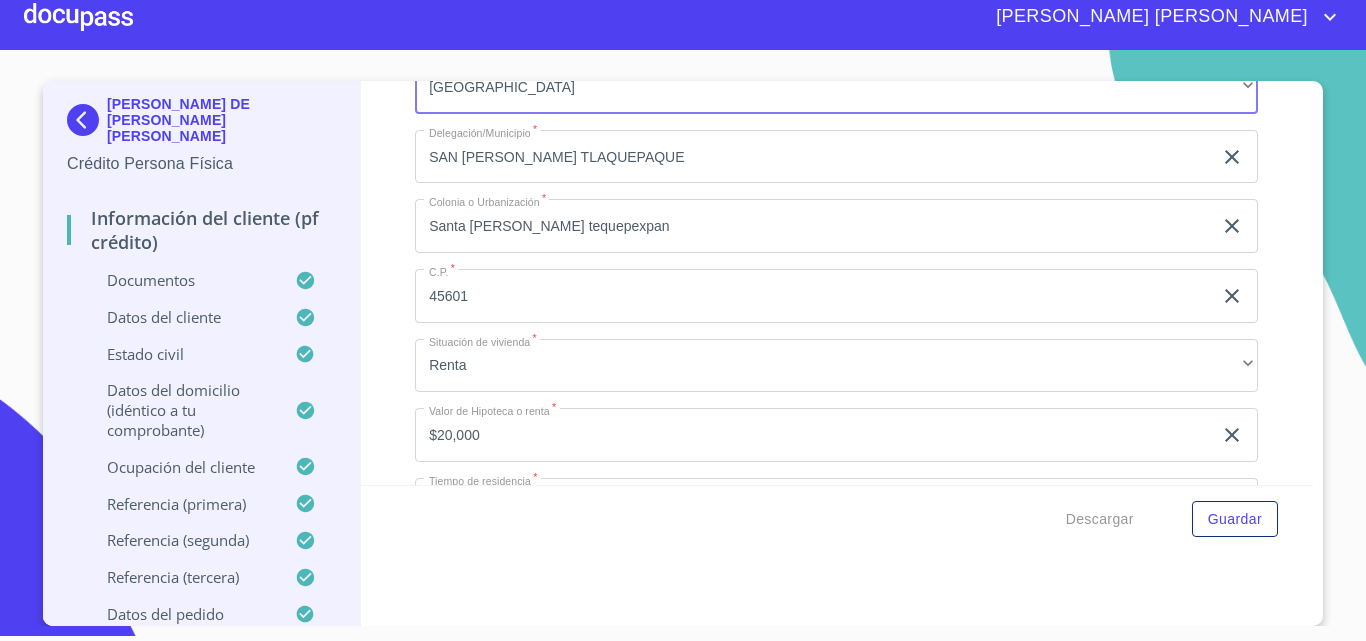 click on "Santa [PERSON_NAME] tequepexpan" at bounding box center [813, -1883] 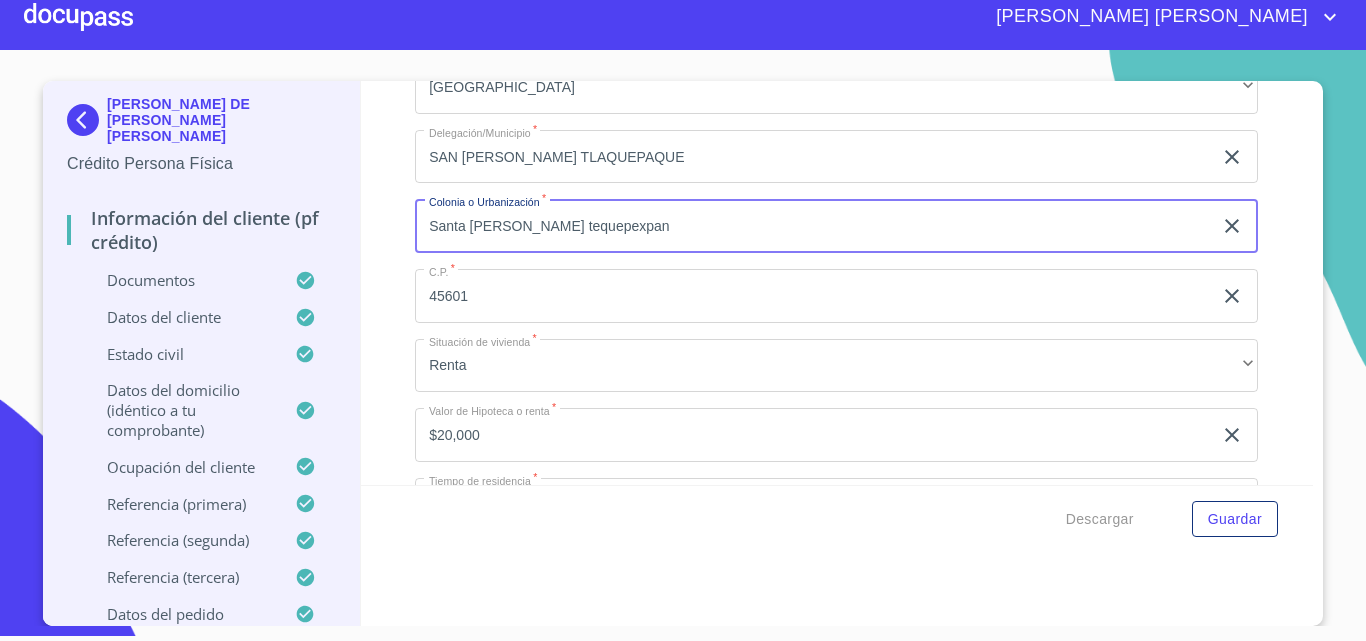 click on "Santa [PERSON_NAME] tequepexpan" at bounding box center [813, 226] 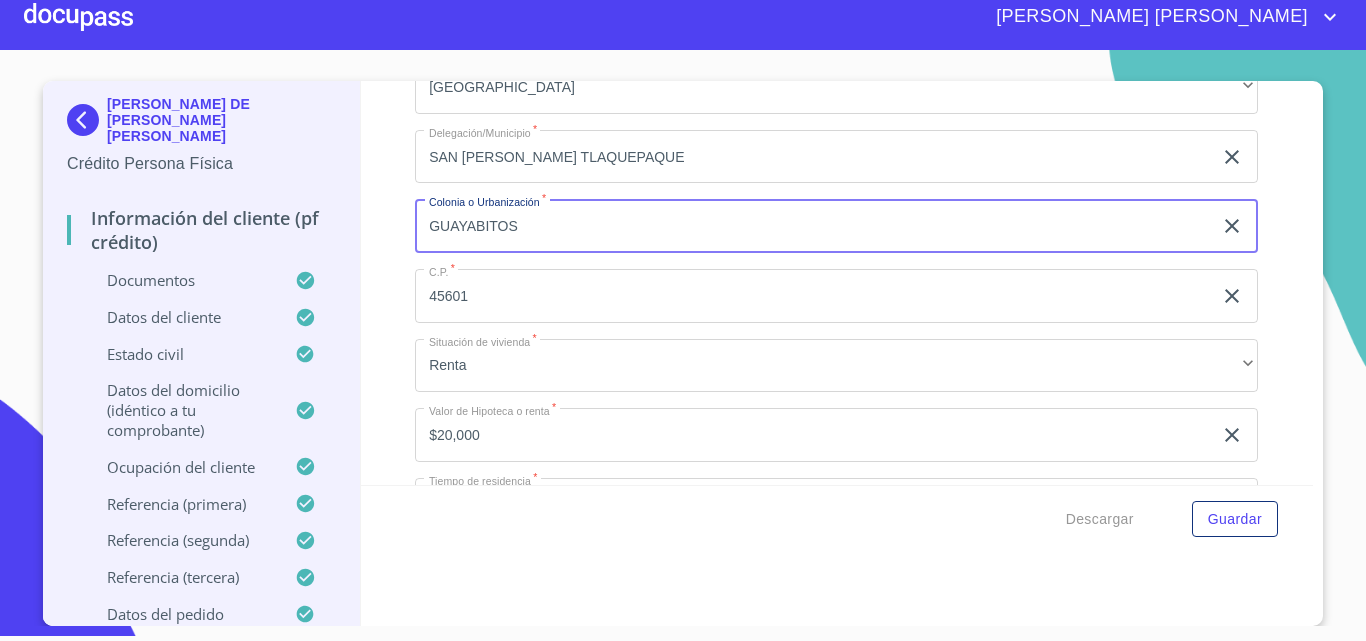 type on "GUAYABITOS" 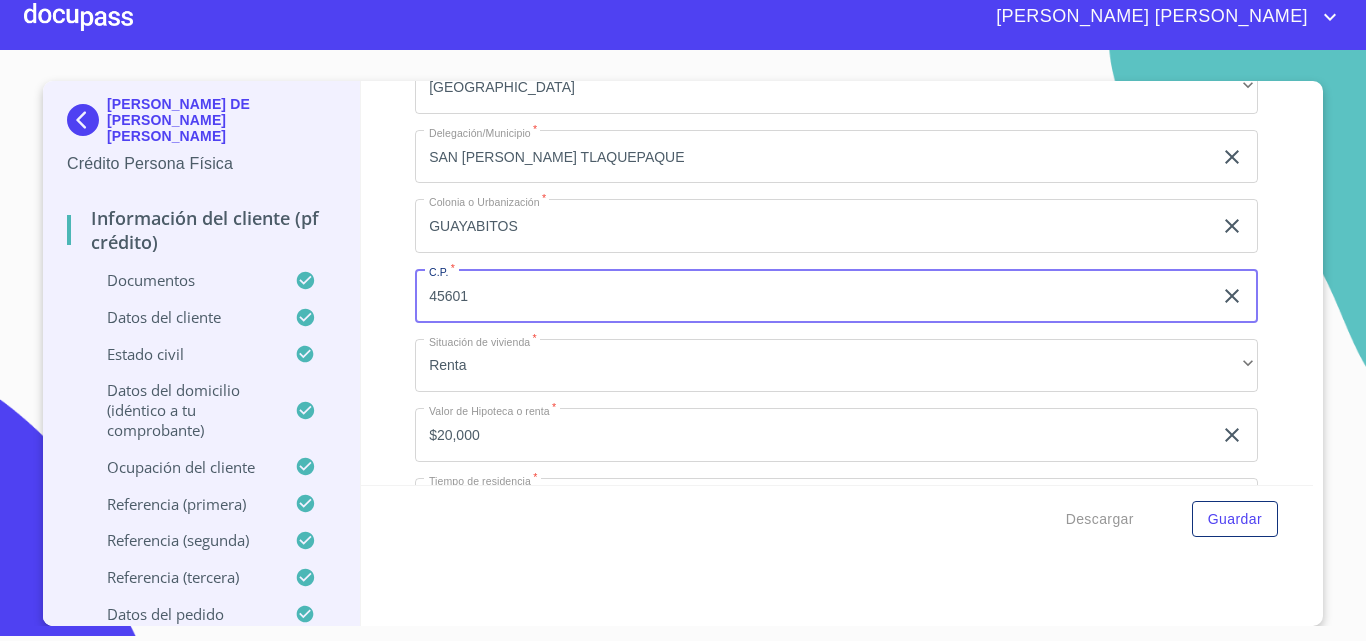 click on "45601" at bounding box center [813, 296] 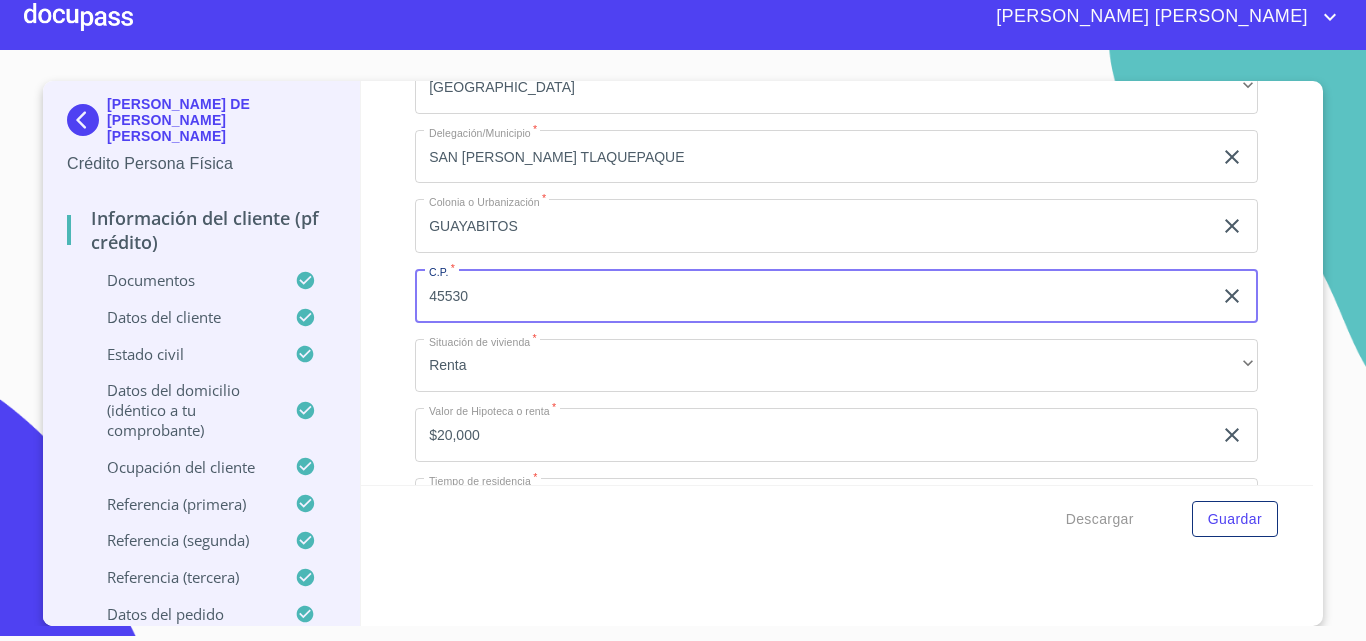 scroll, scrollTop: 8439, scrollLeft: 0, axis: vertical 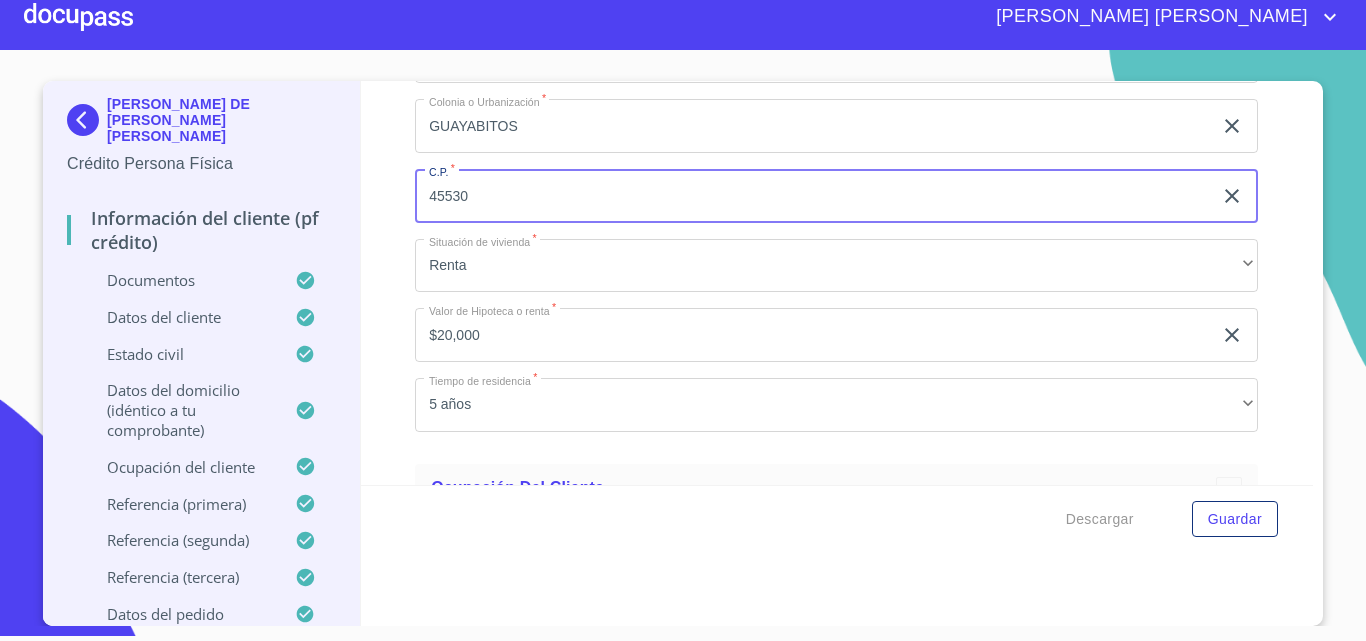 type on "45530" 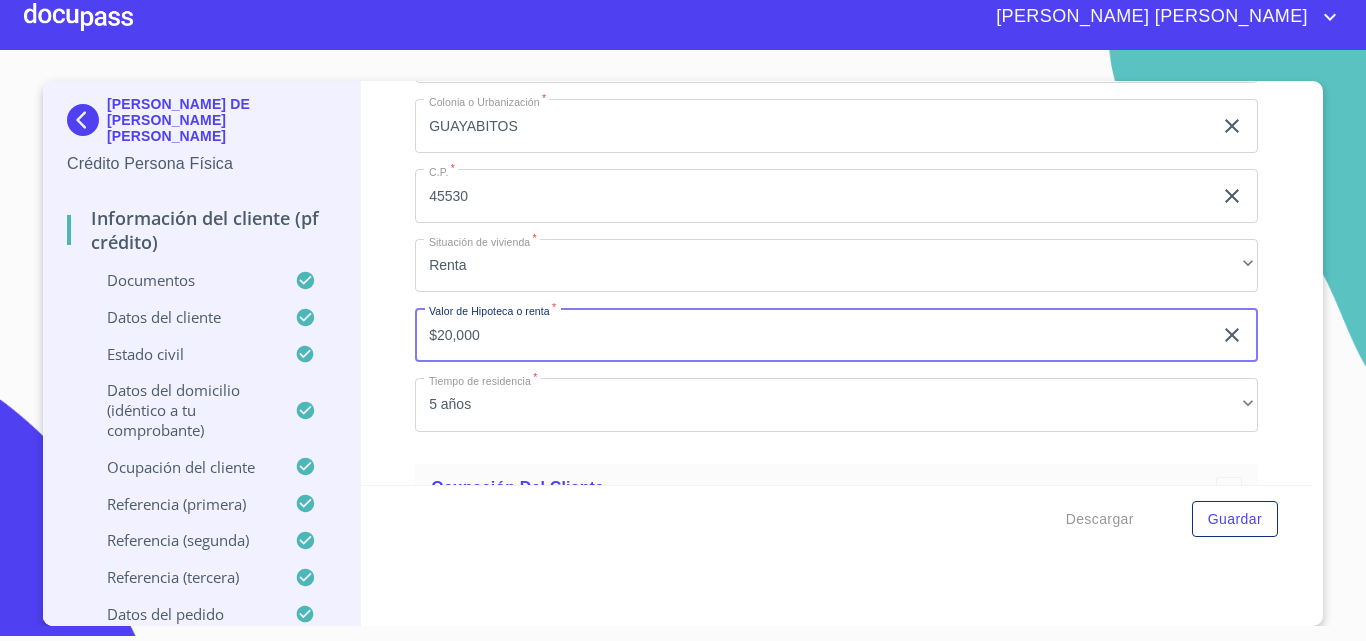 click on "$20,000" at bounding box center (813, 335) 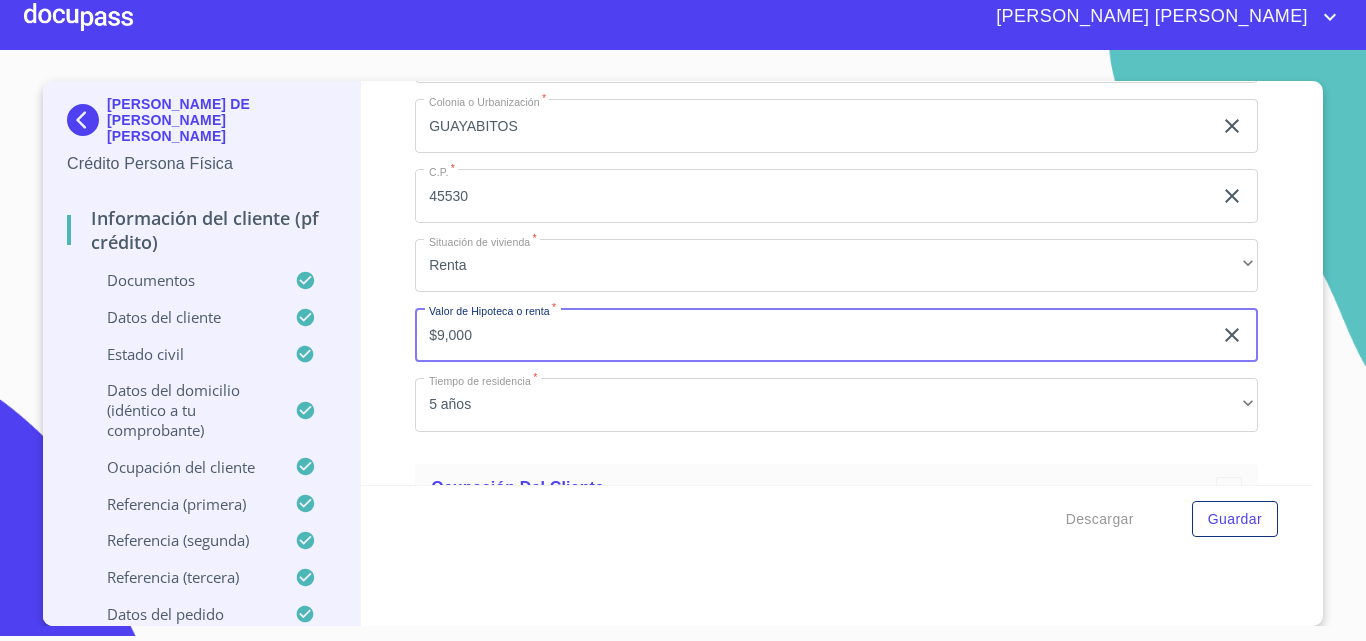 scroll, scrollTop: 8639, scrollLeft: 0, axis: vertical 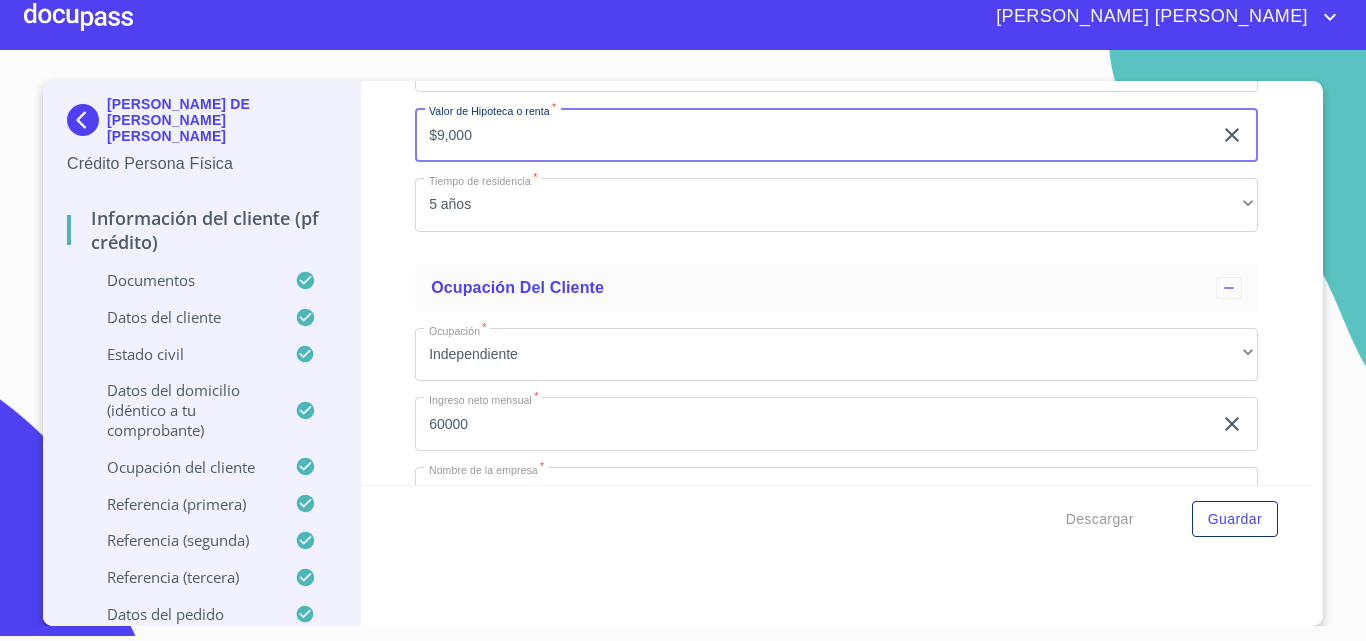type on "$9,000" 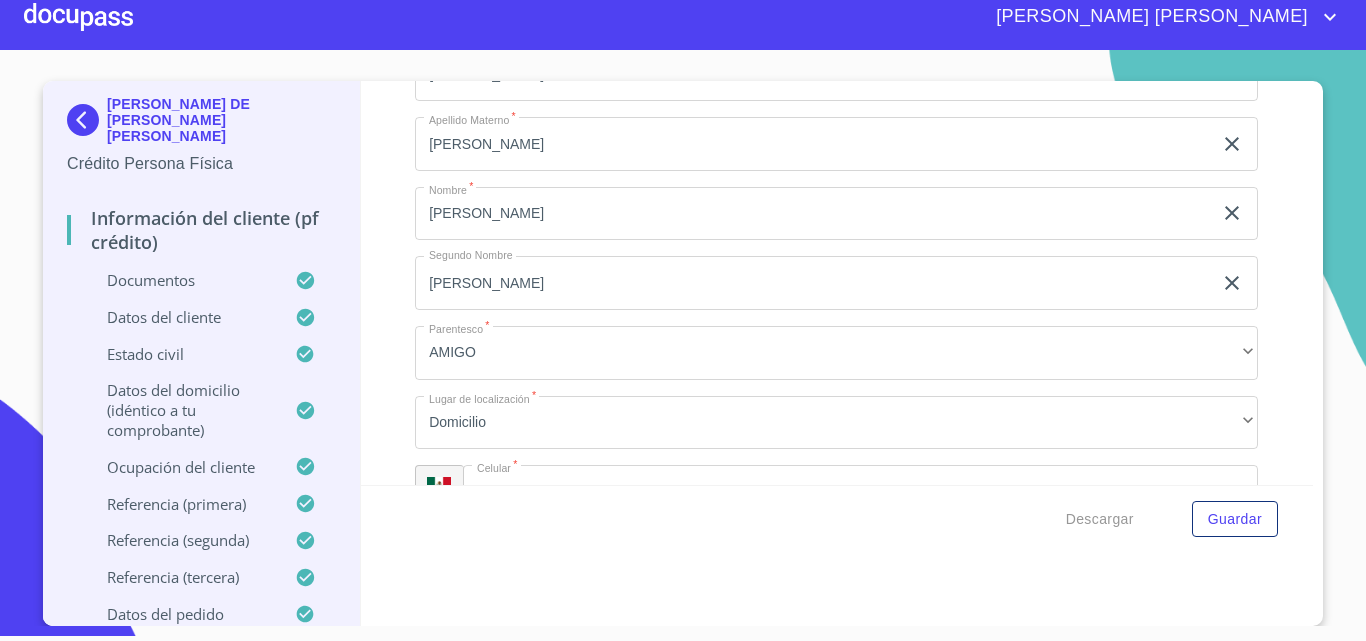 scroll, scrollTop: 10539, scrollLeft: 0, axis: vertical 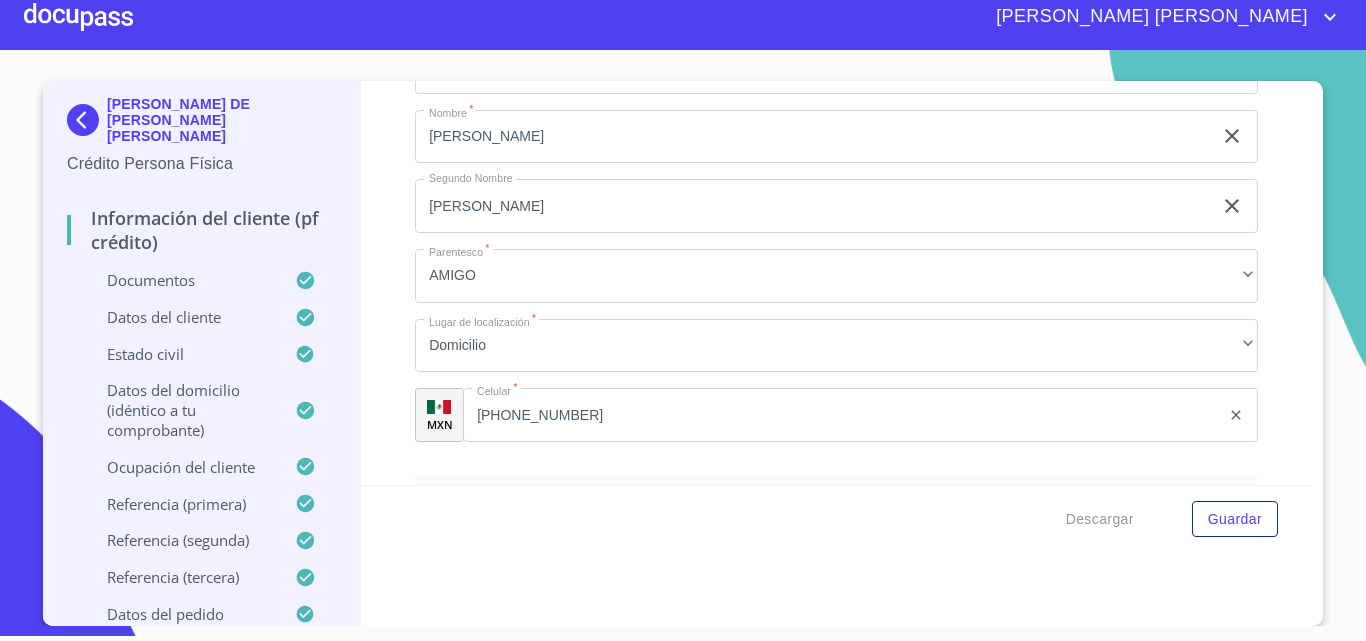 click on "[PHONE_NUMBER]" 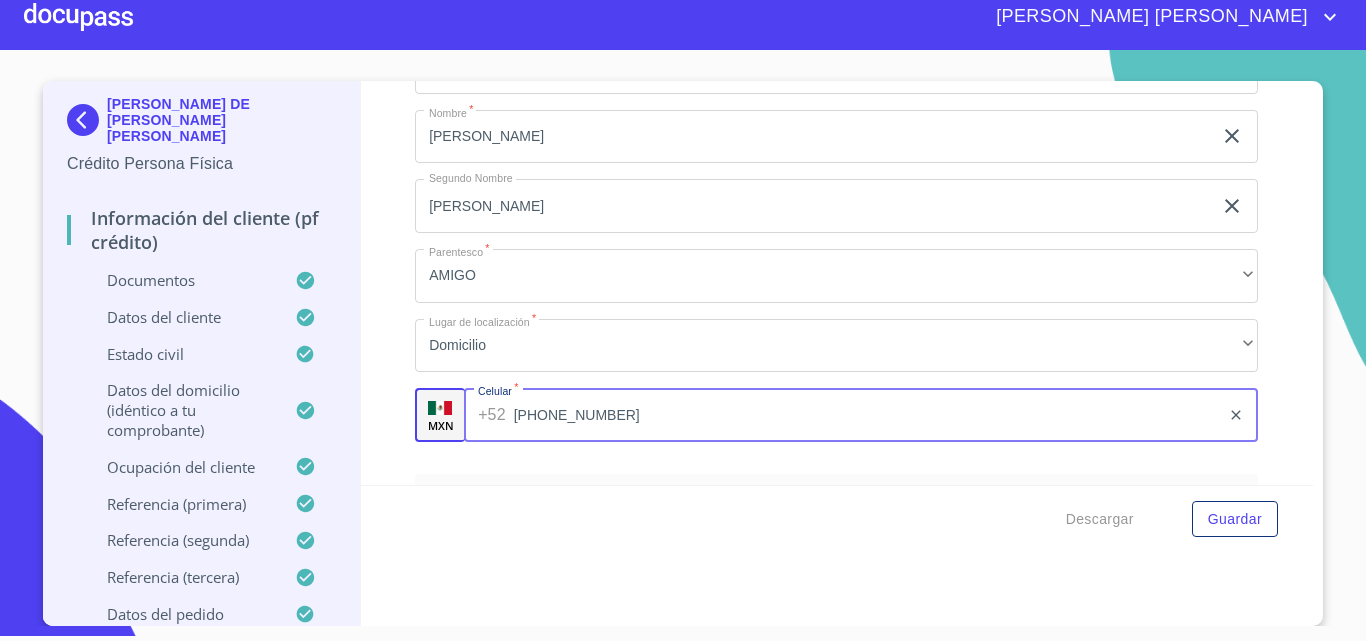 click on "[PHONE_NUMBER]" at bounding box center (867, 415) 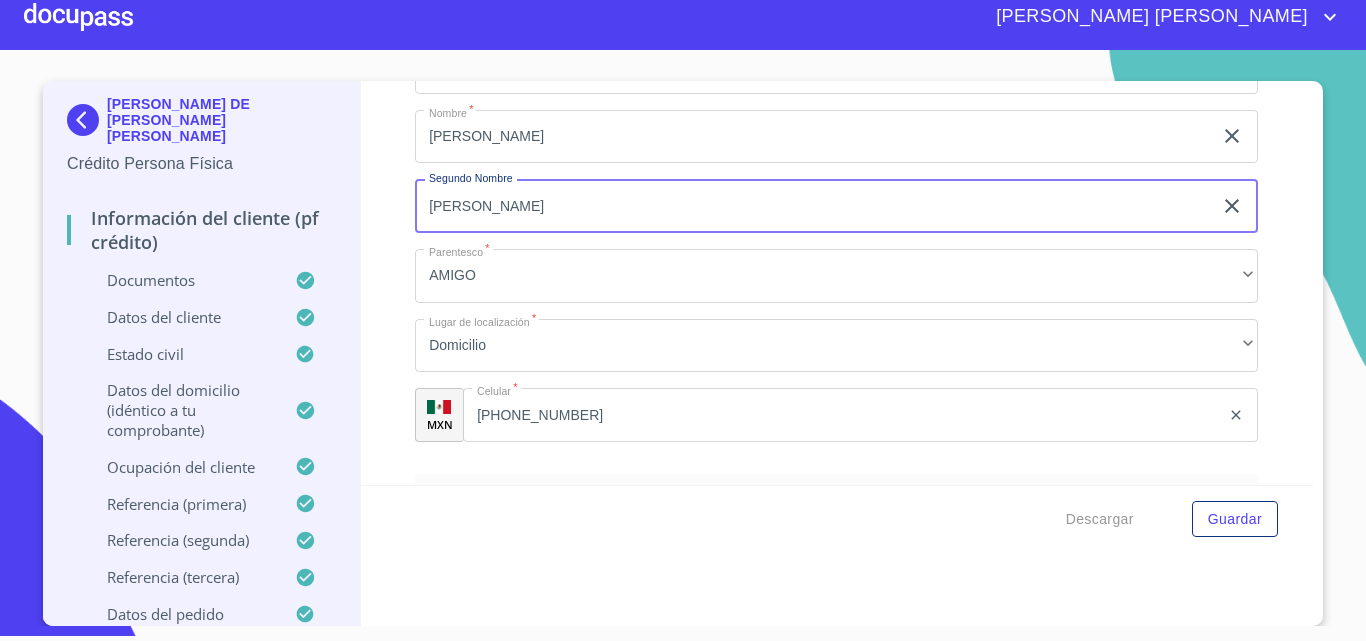 click on "[PERSON_NAME]" at bounding box center (813, 206) 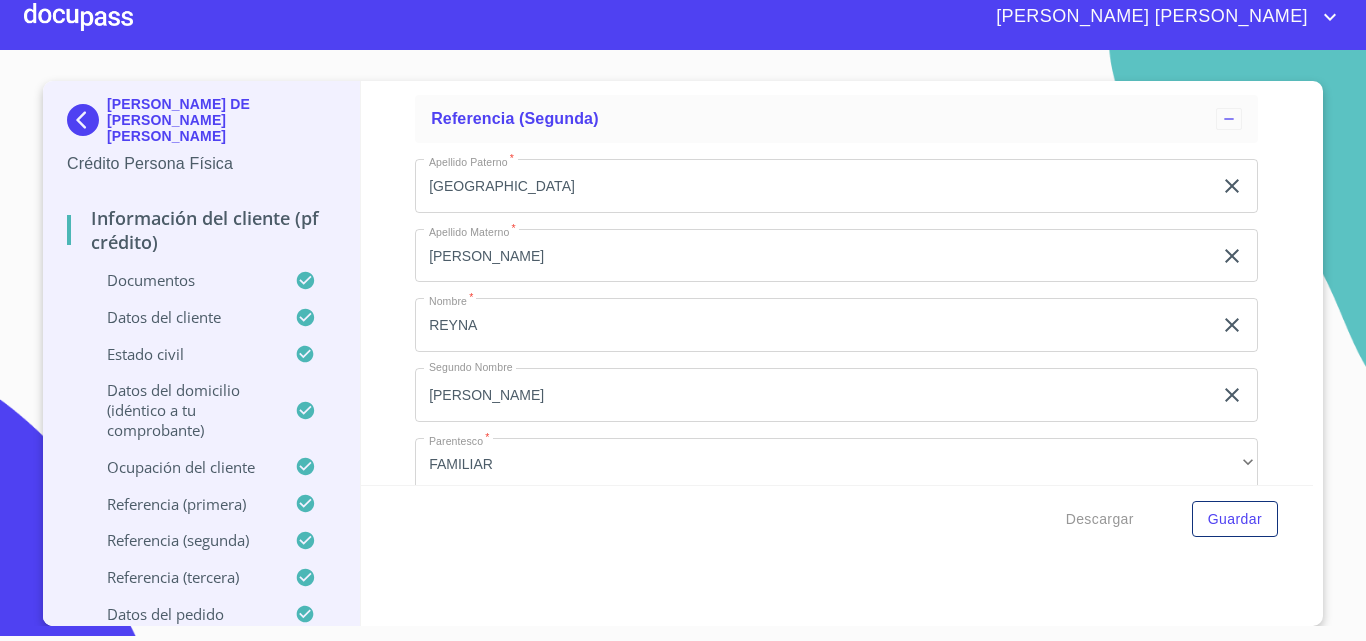 scroll, scrollTop: 10939, scrollLeft: 0, axis: vertical 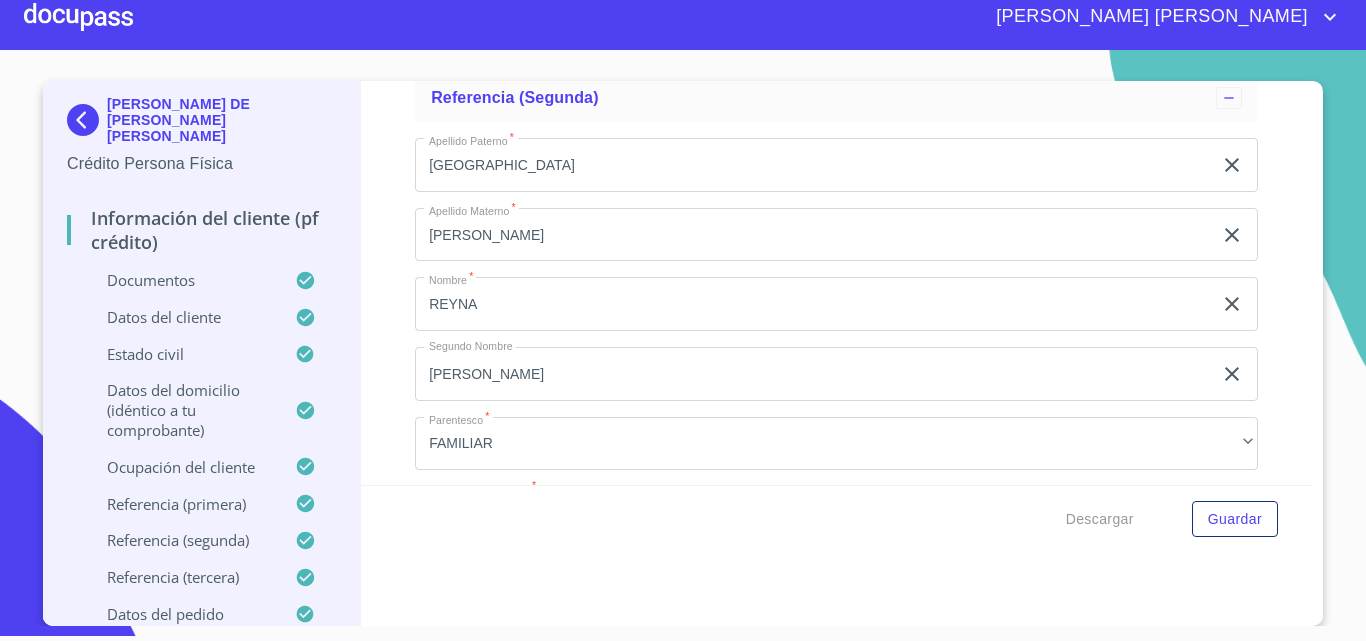 type 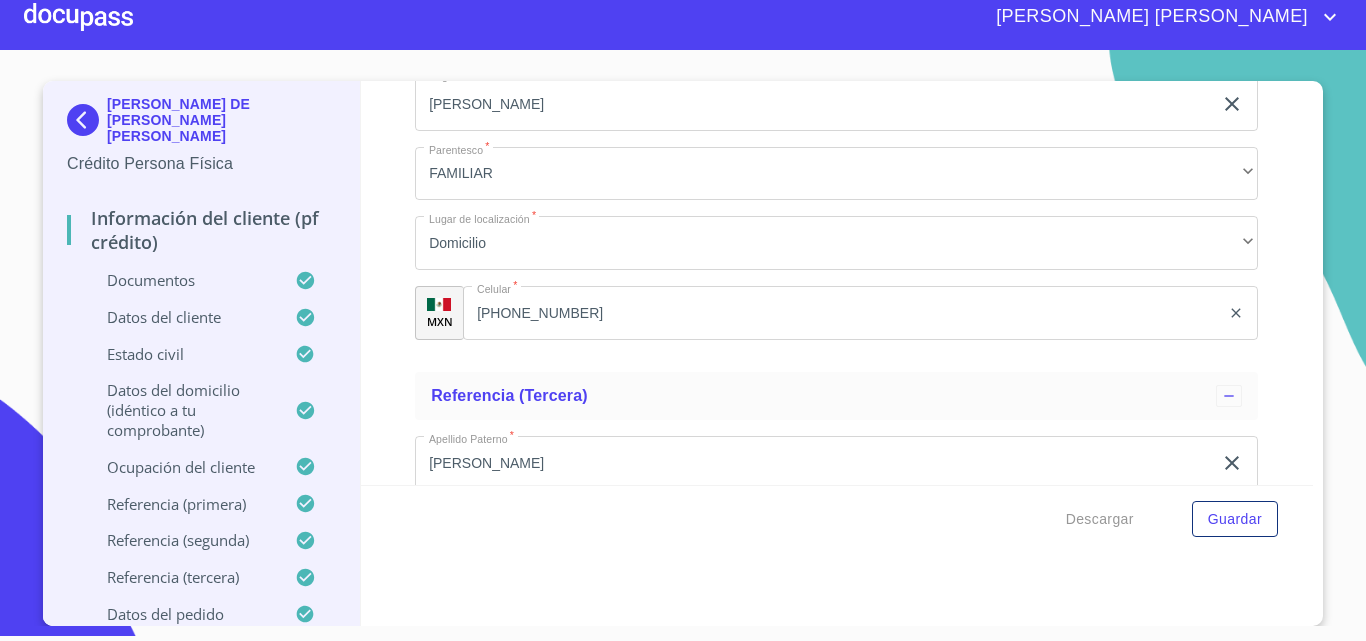 scroll, scrollTop: 11339, scrollLeft: 0, axis: vertical 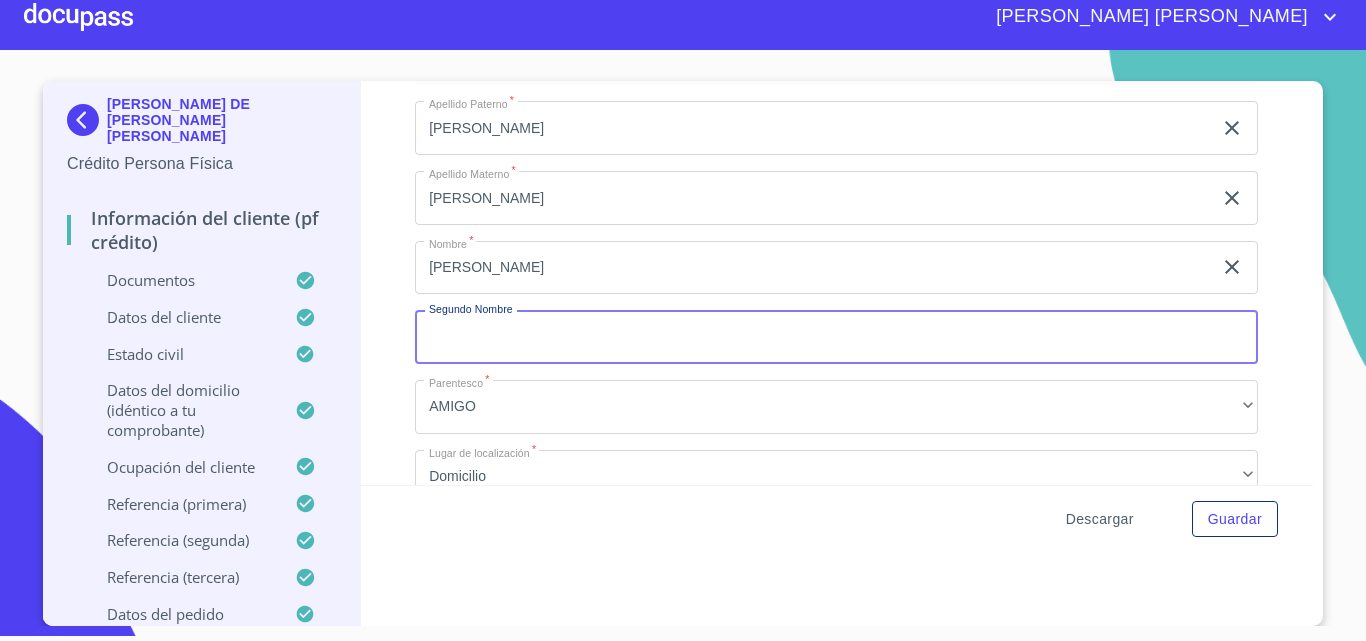 click on "Descargar" at bounding box center [1100, 519] 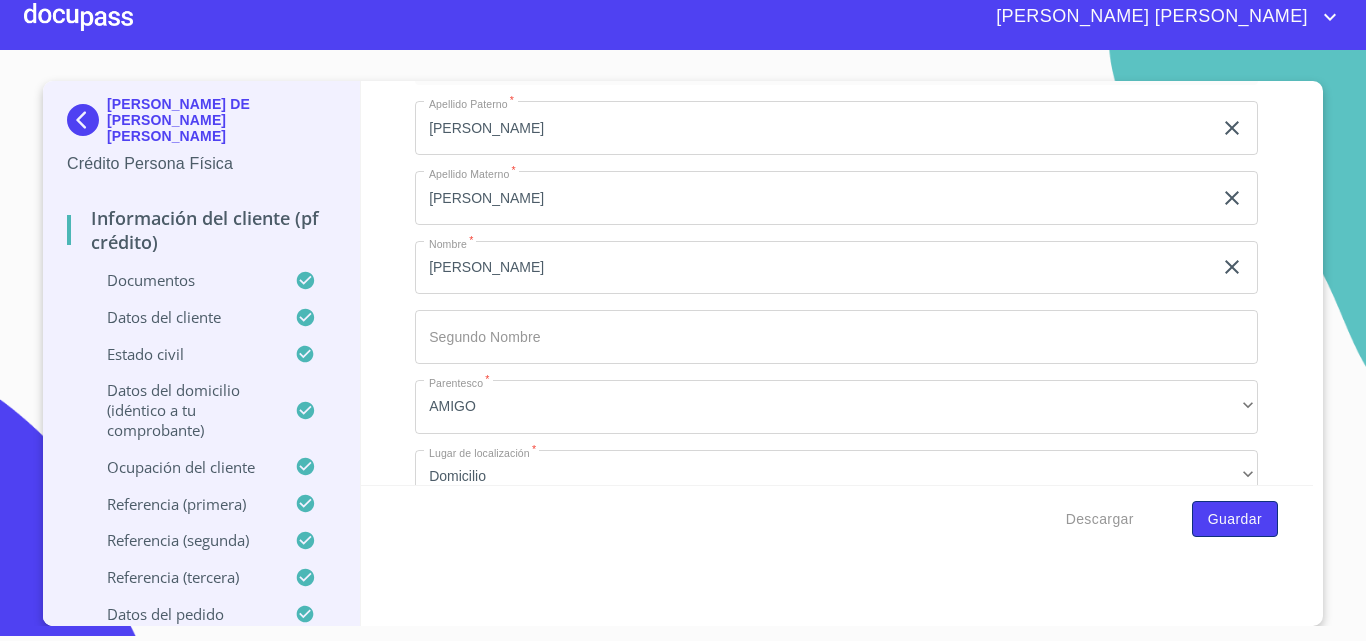 click on "Guardar" at bounding box center (1235, 519) 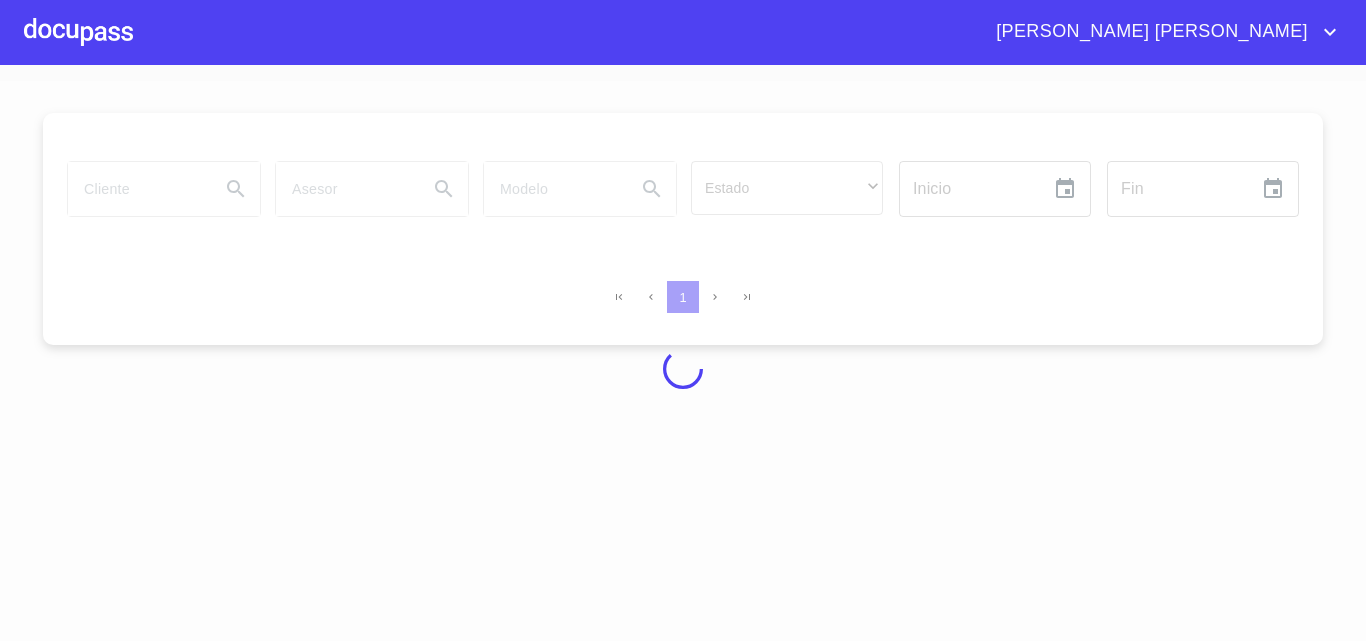 scroll, scrollTop: 0, scrollLeft: 0, axis: both 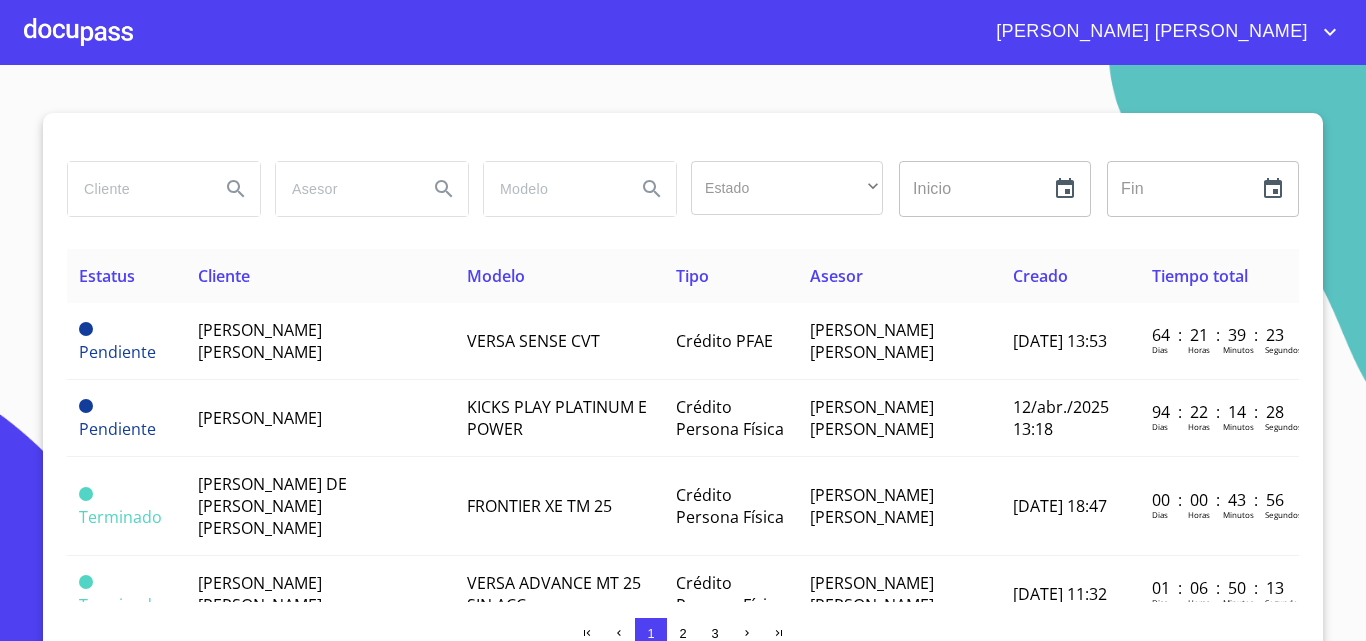 click at bounding box center [78, 32] 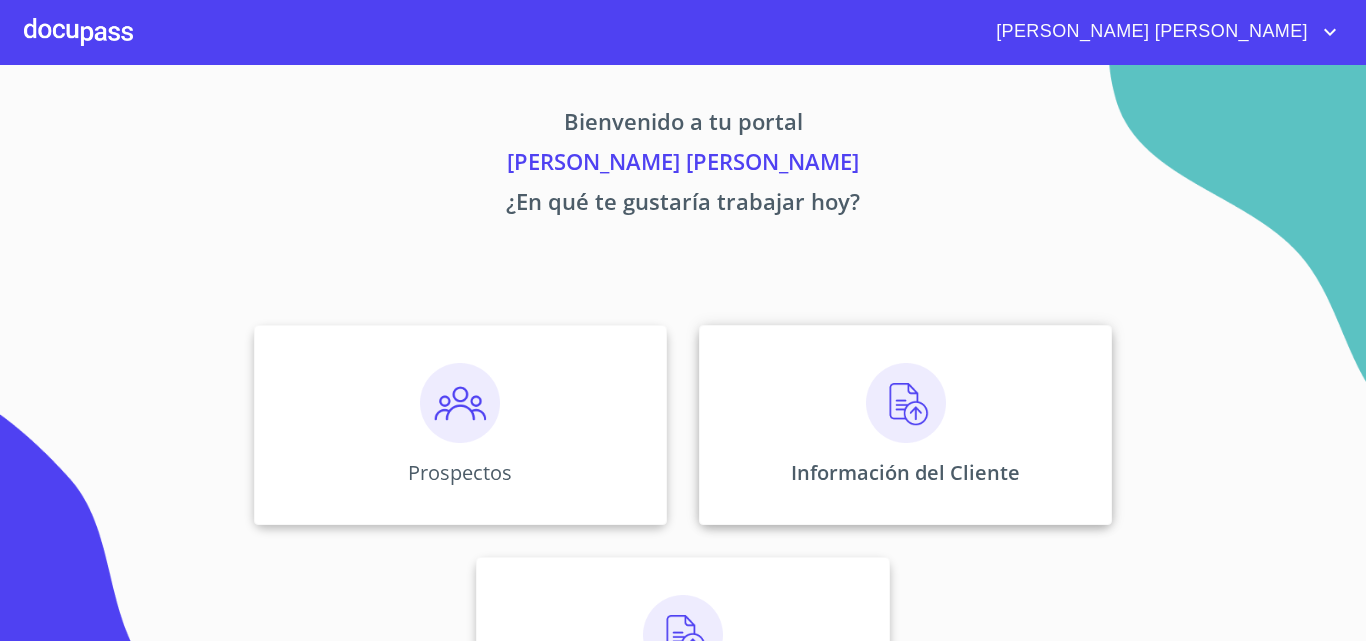 click at bounding box center (906, 403) 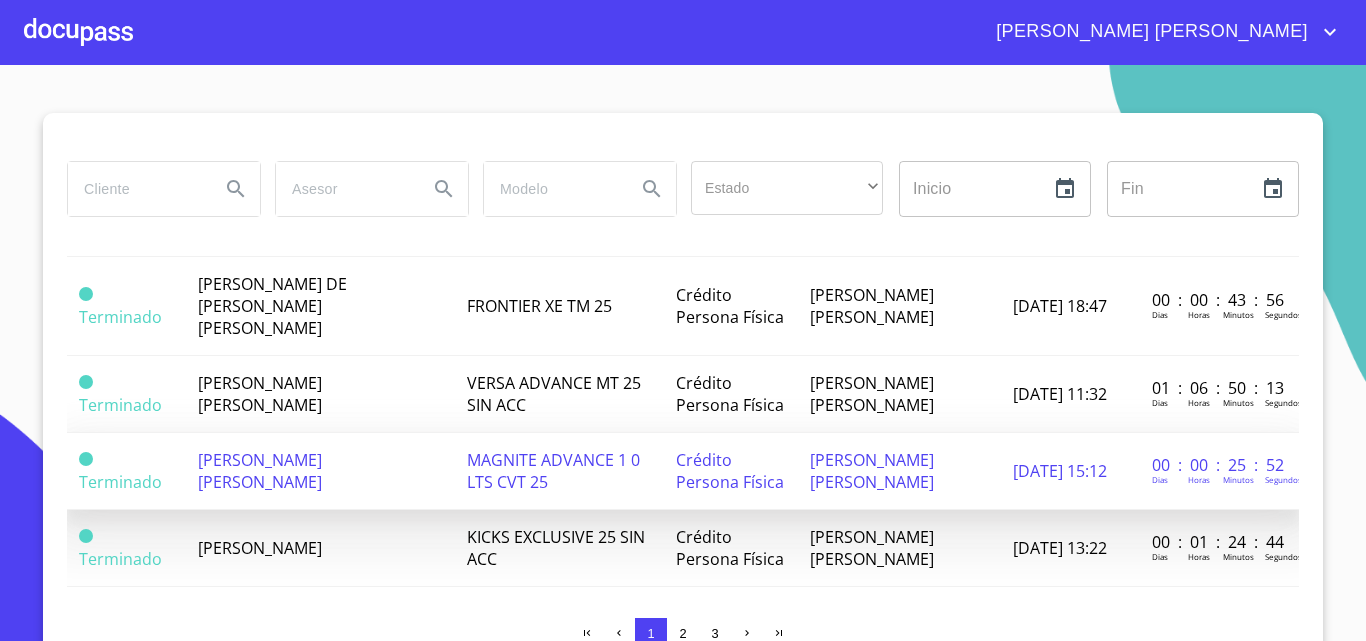 scroll, scrollTop: 0, scrollLeft: 0, axis: both 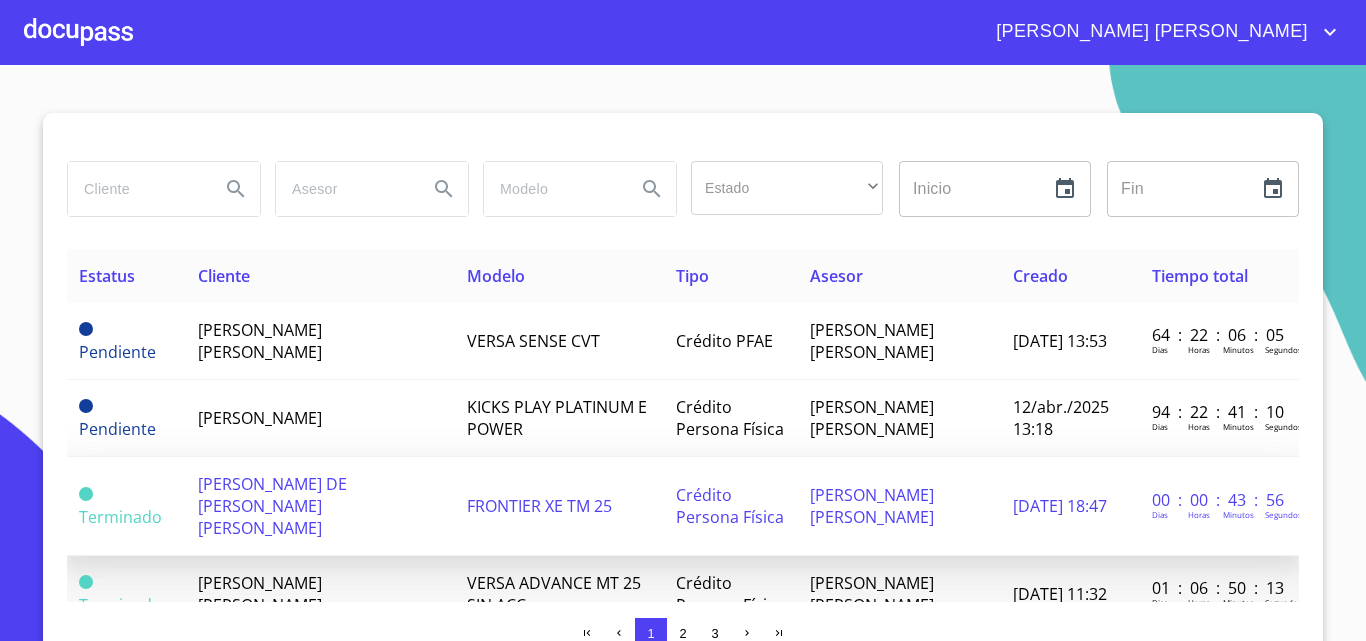 click on "[PERSON_NAME] DE [PERSON_NAME] [PERSON_NAME]" at bounding box center (320, 506) 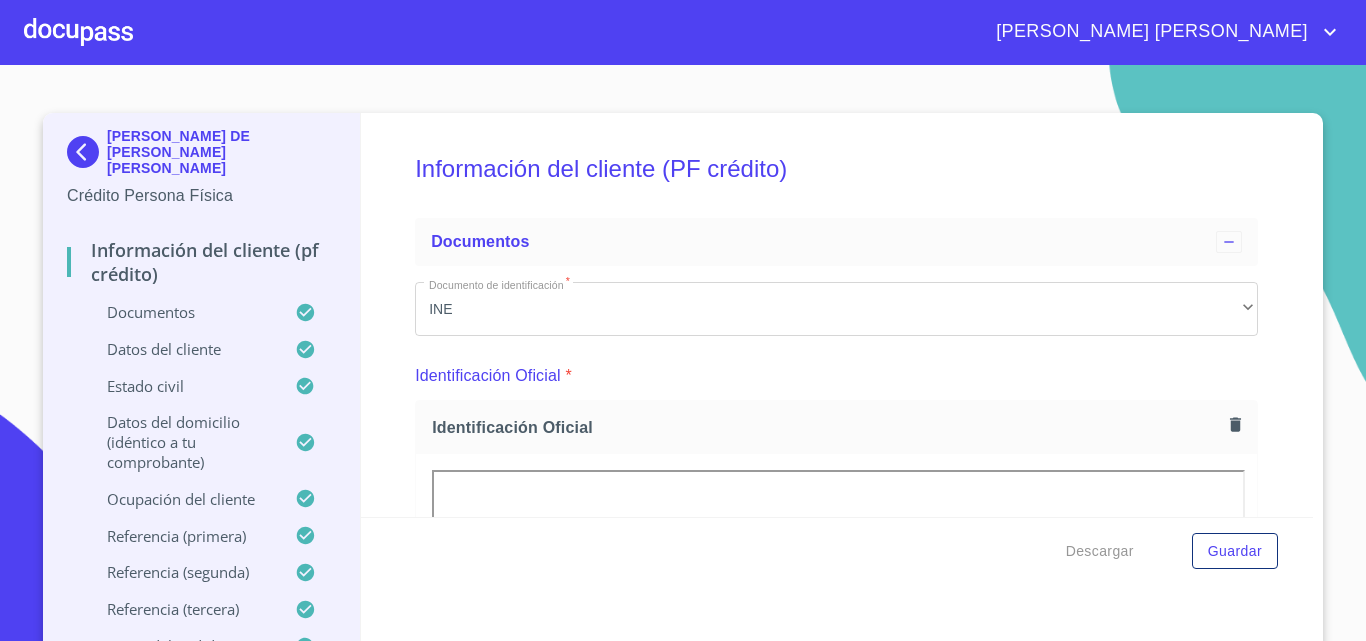 scroll, scrollTop: 0, scrollLeft: 0, axis: both 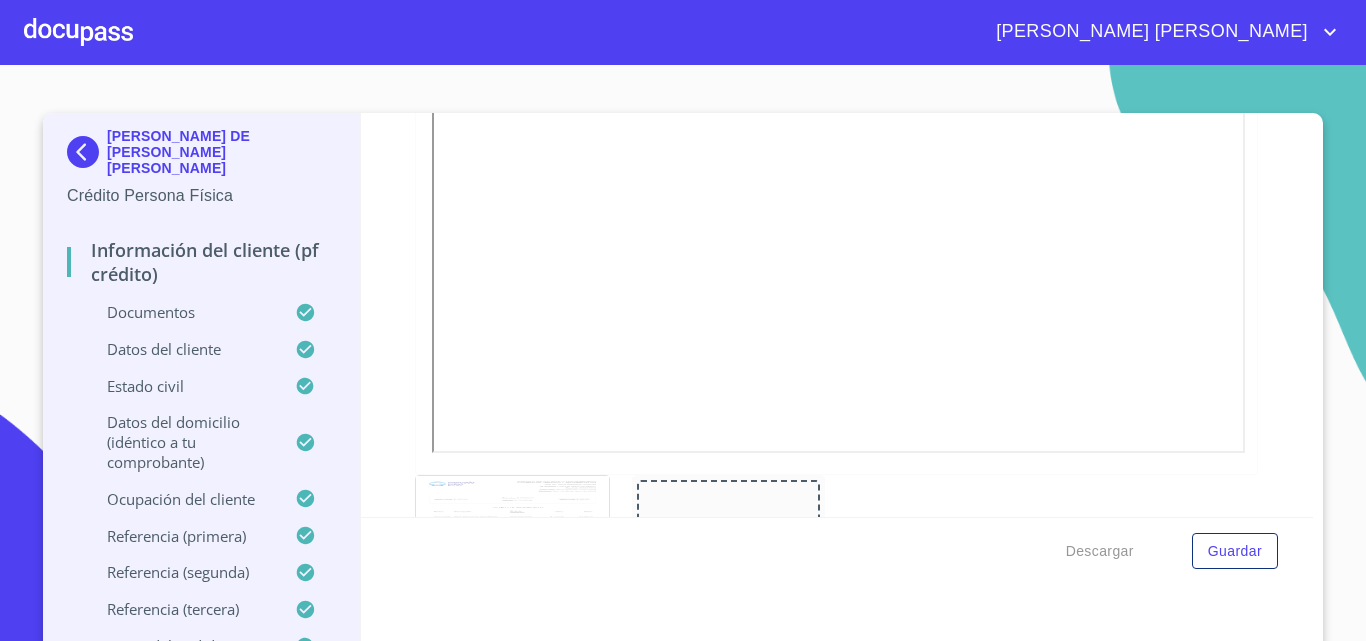 click at bounding box center [78, 32] 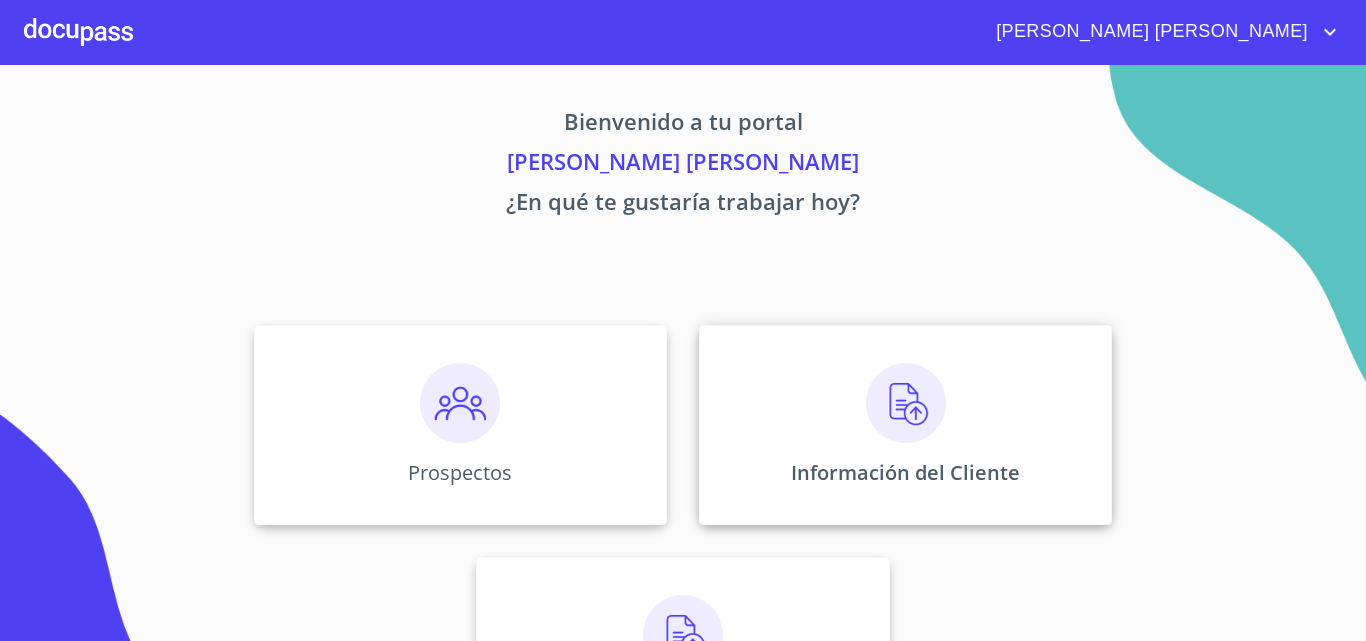 click at bounding box center [906, 403] 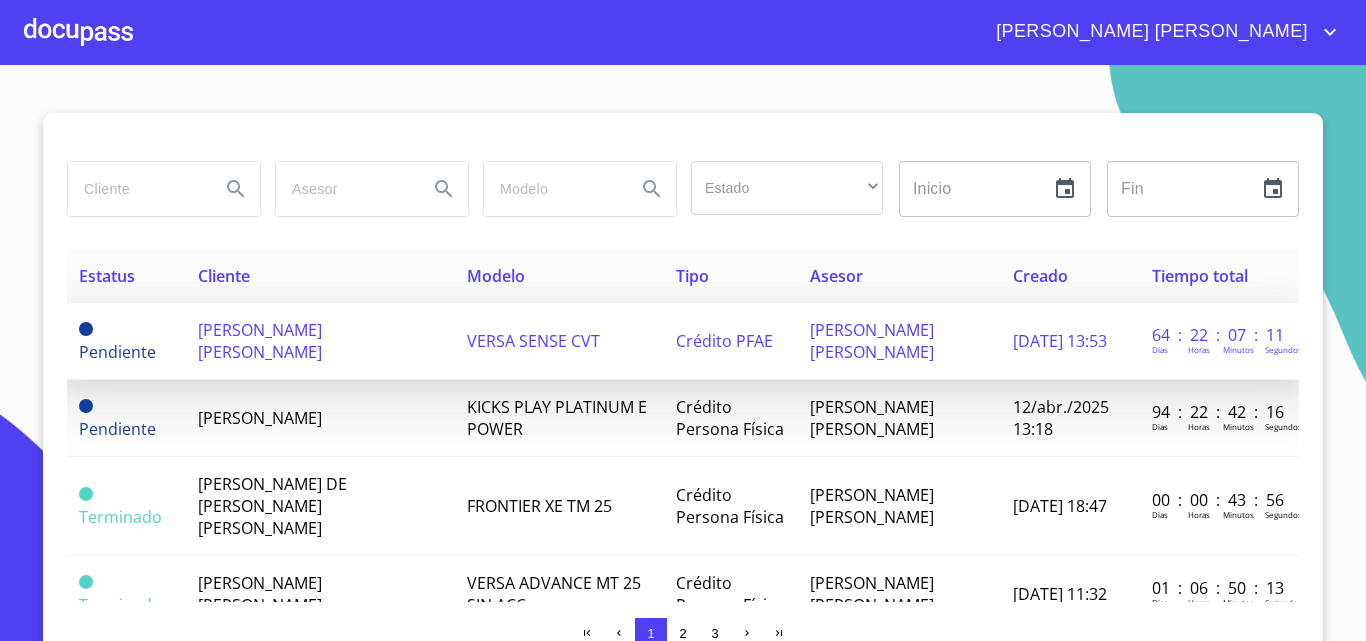scroll, scrollTop: 200, scrollLeft: 0, axis: vertical 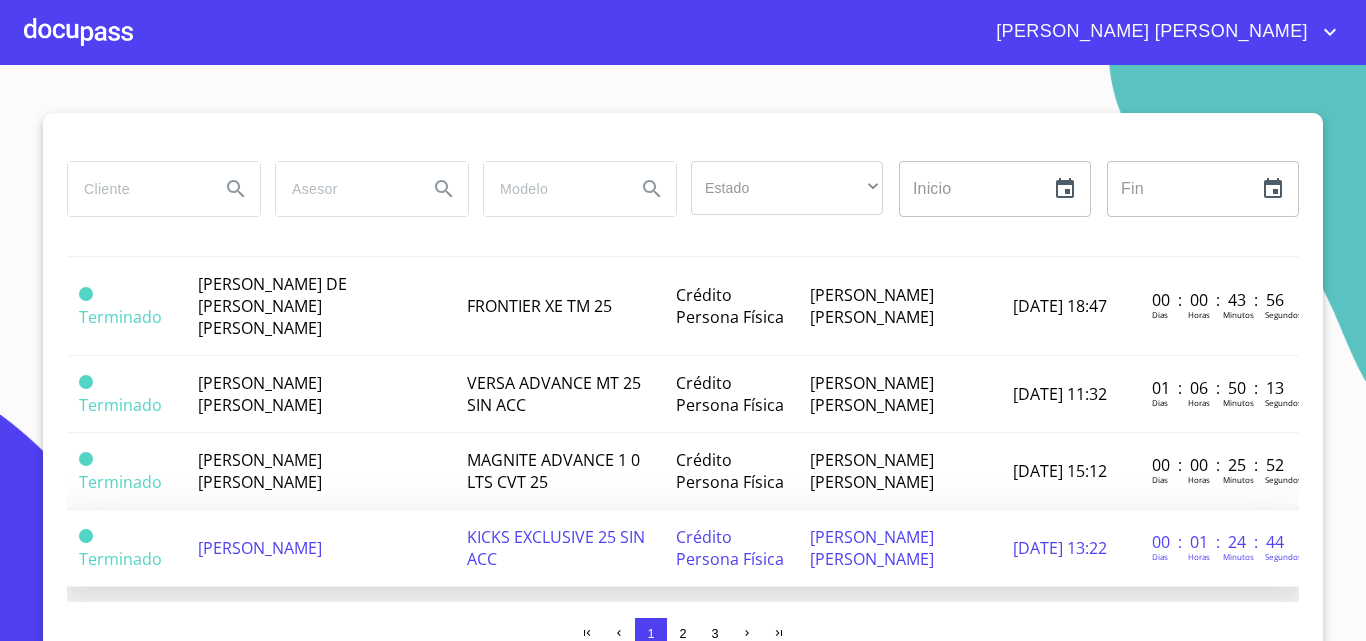 click on "[PERSON_NAME]" at bounding box center [260, 548] 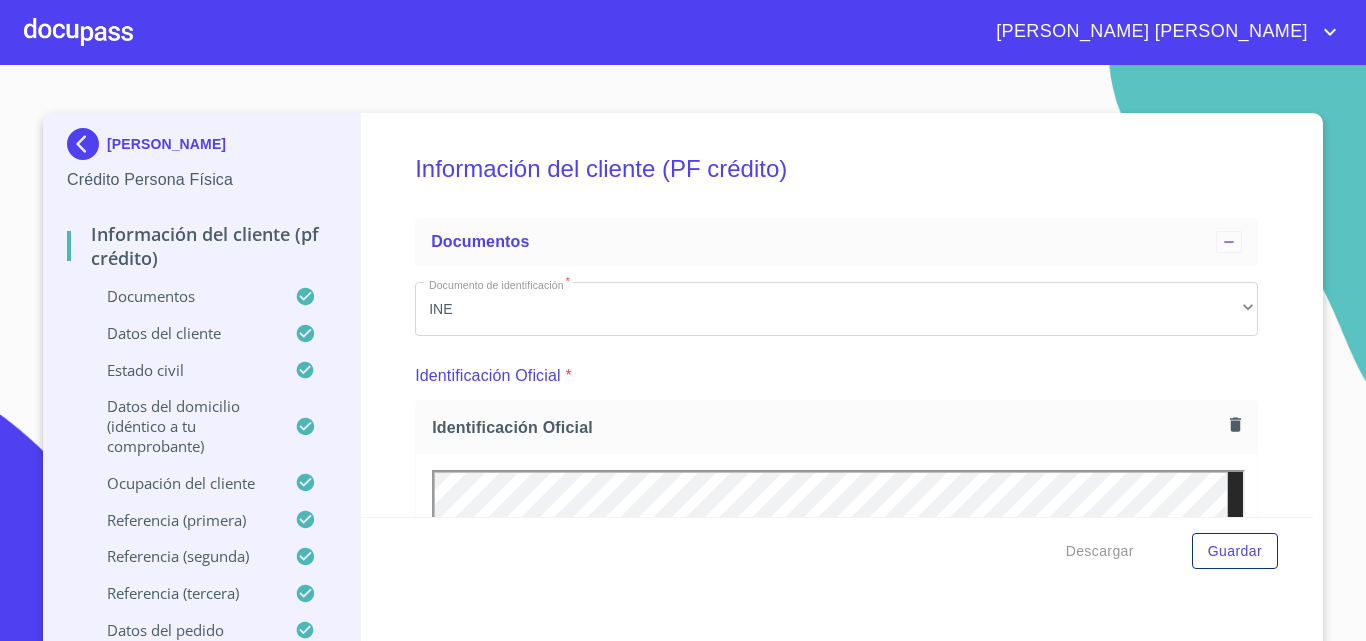 scroll, scrollTop: 0, scrollLeft: 0, axis: both 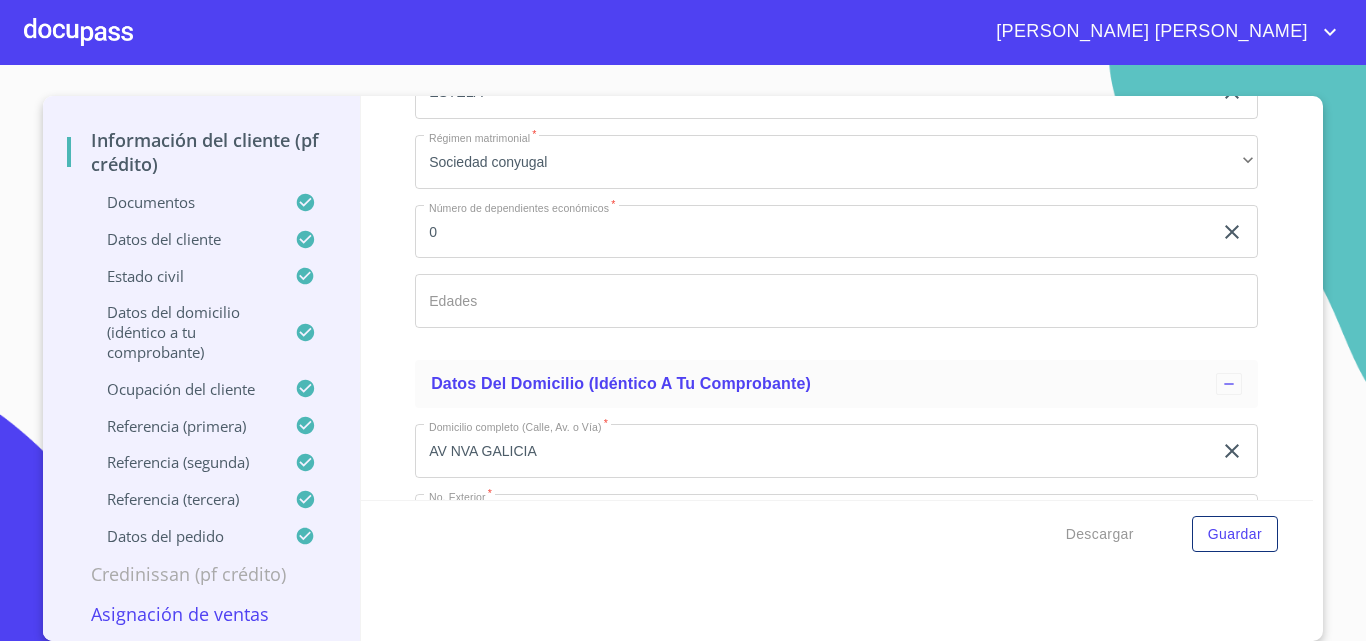 click on "Asignación de Ventas" at bounding box center (201, 614) 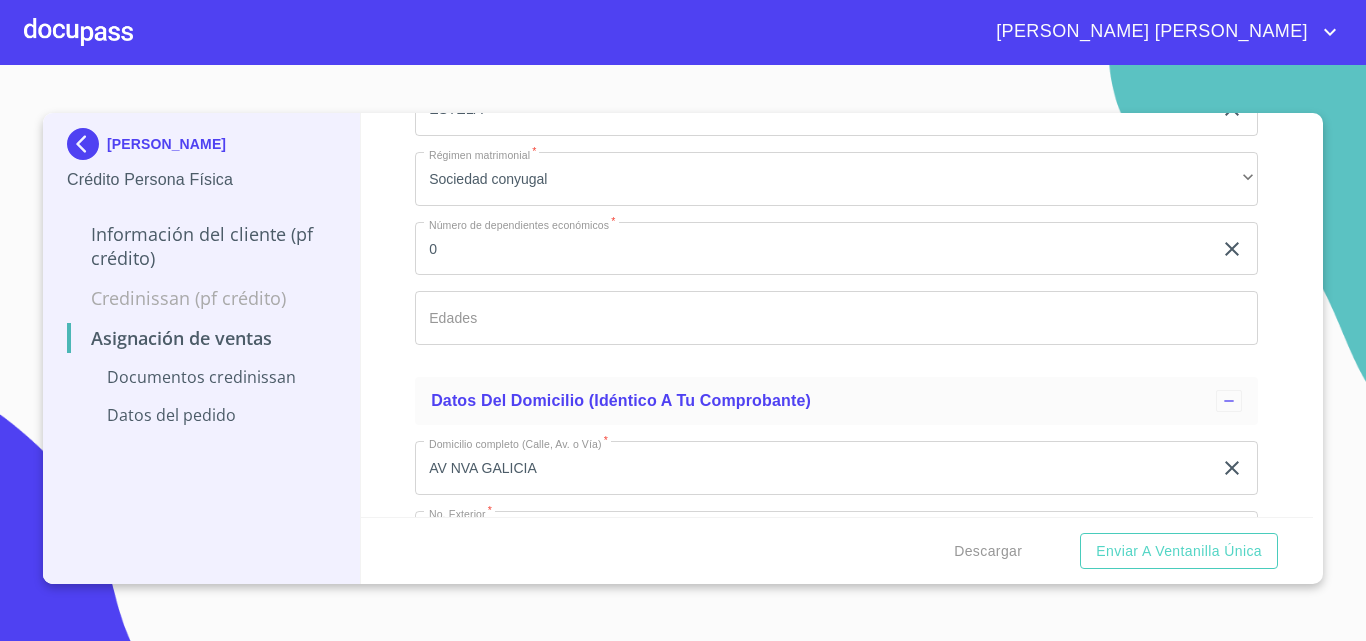 scroll, scrollTop: 0, scrollLeft: 0, axis: both 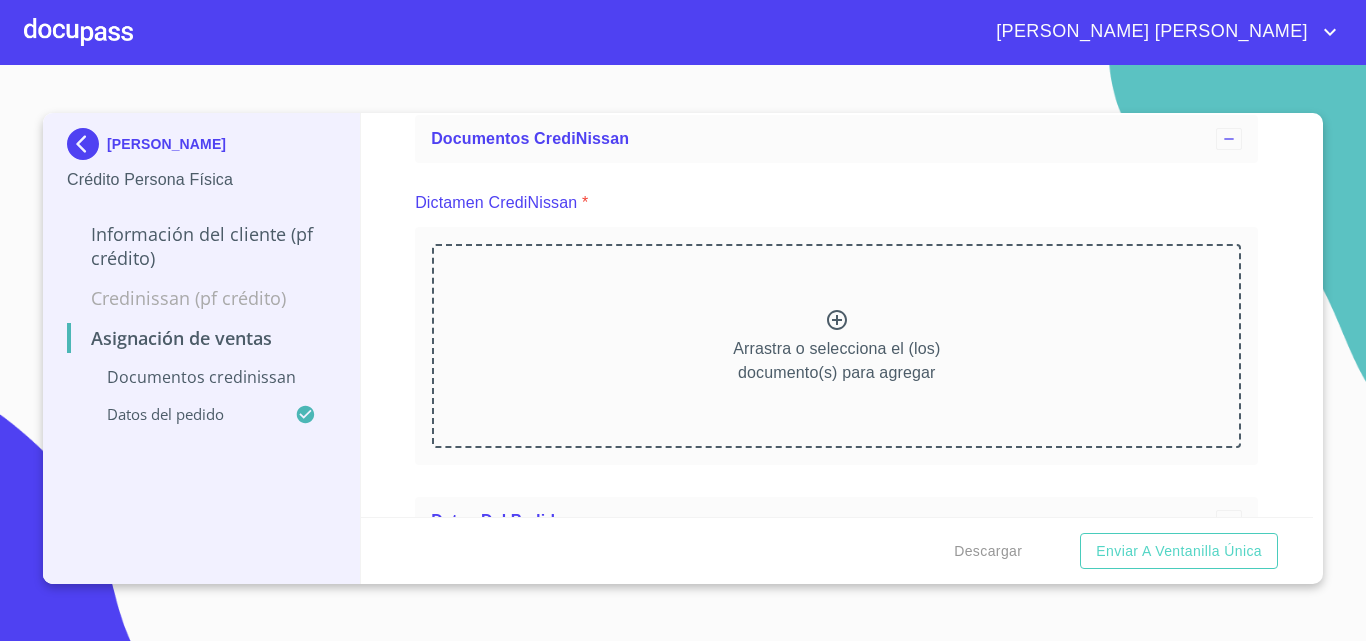 click 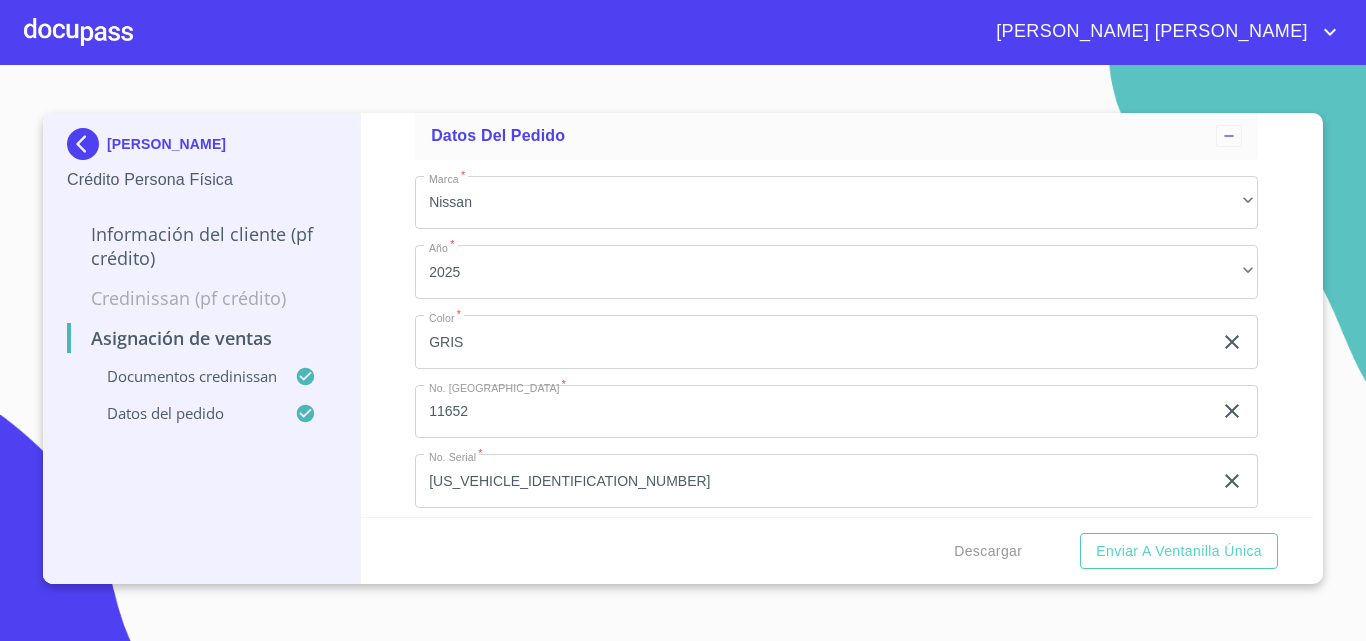 scroll, scrollTop: 633, scrollLeft: 0, axis: vertical 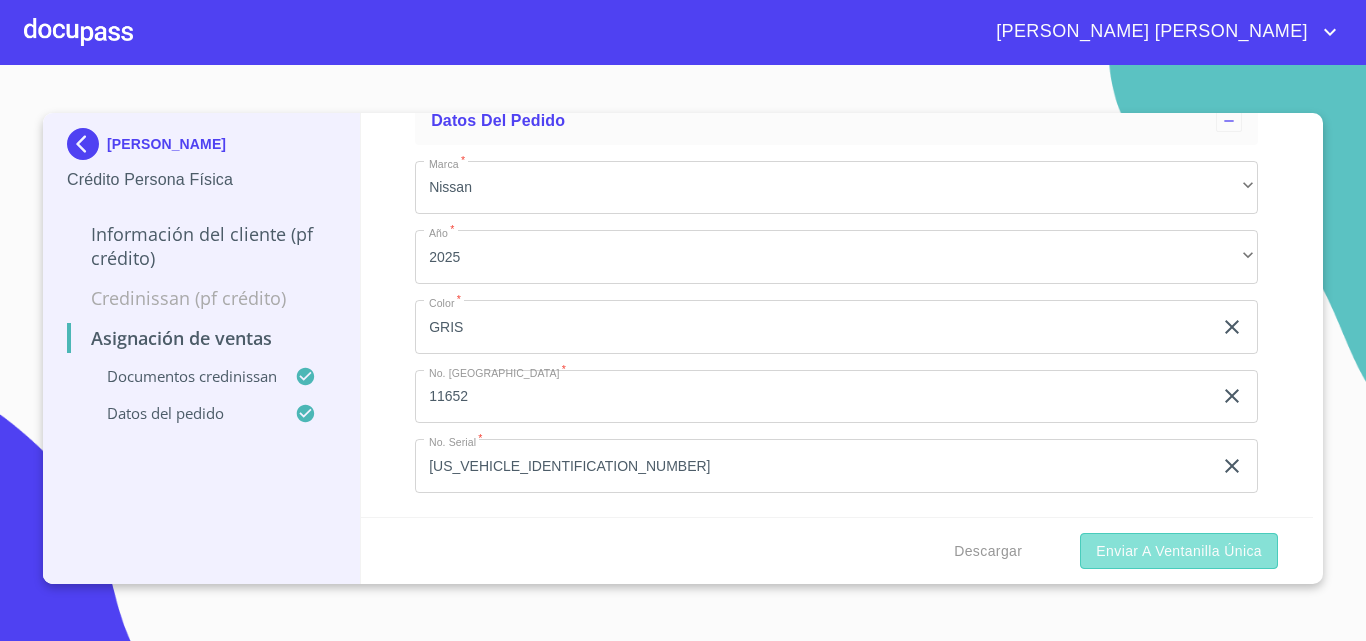 click on "Enviar a Ventanilla única" at bounding box center [1179, 551] 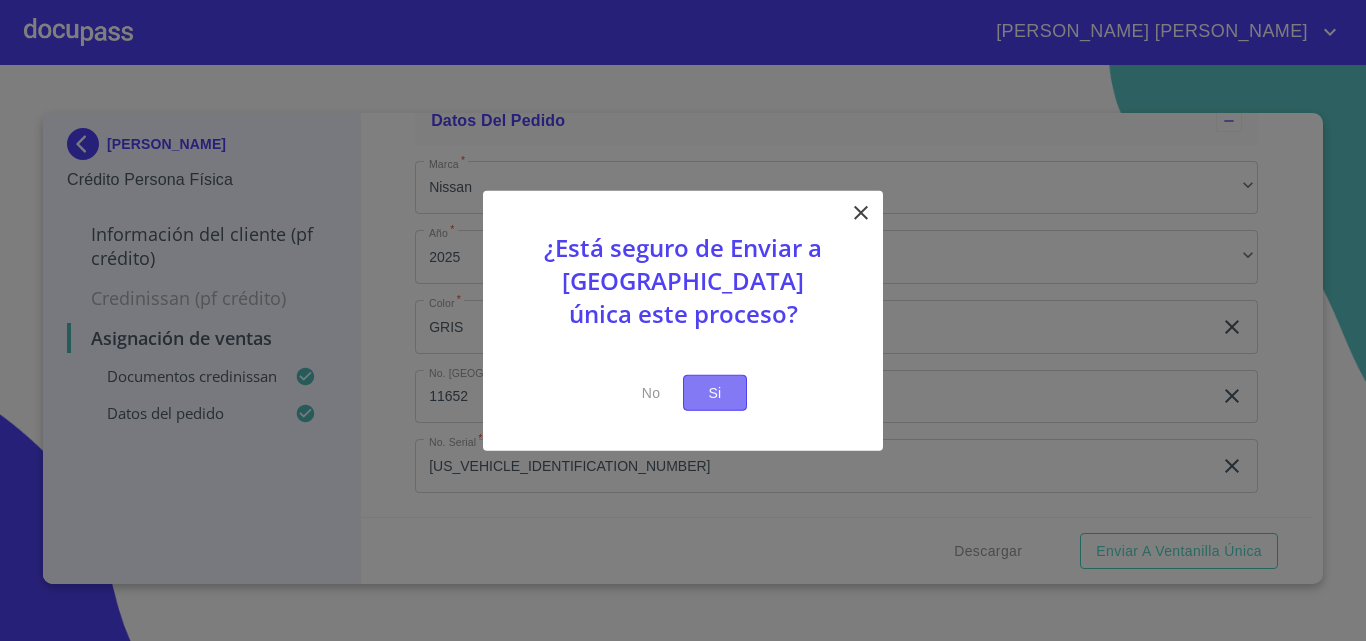 click on "Si" at bounding box center [715, 392] 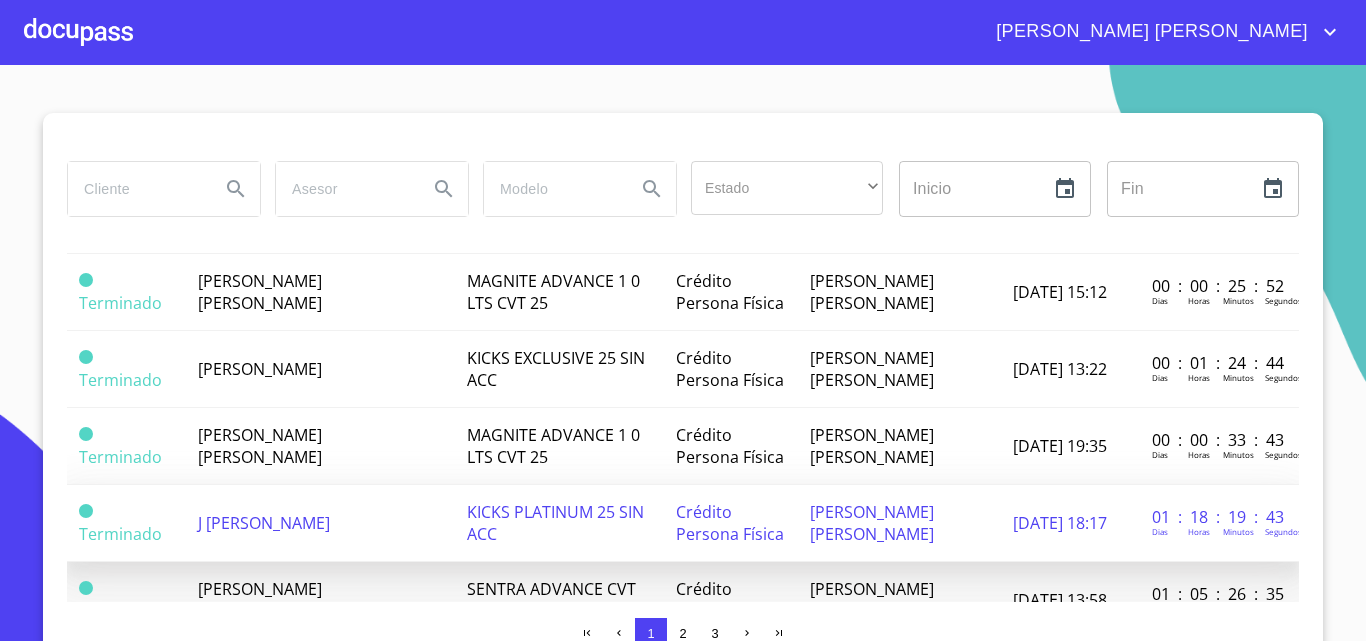 scroll, scrollTop: 400, scrollLeft: 0, axis: vertical 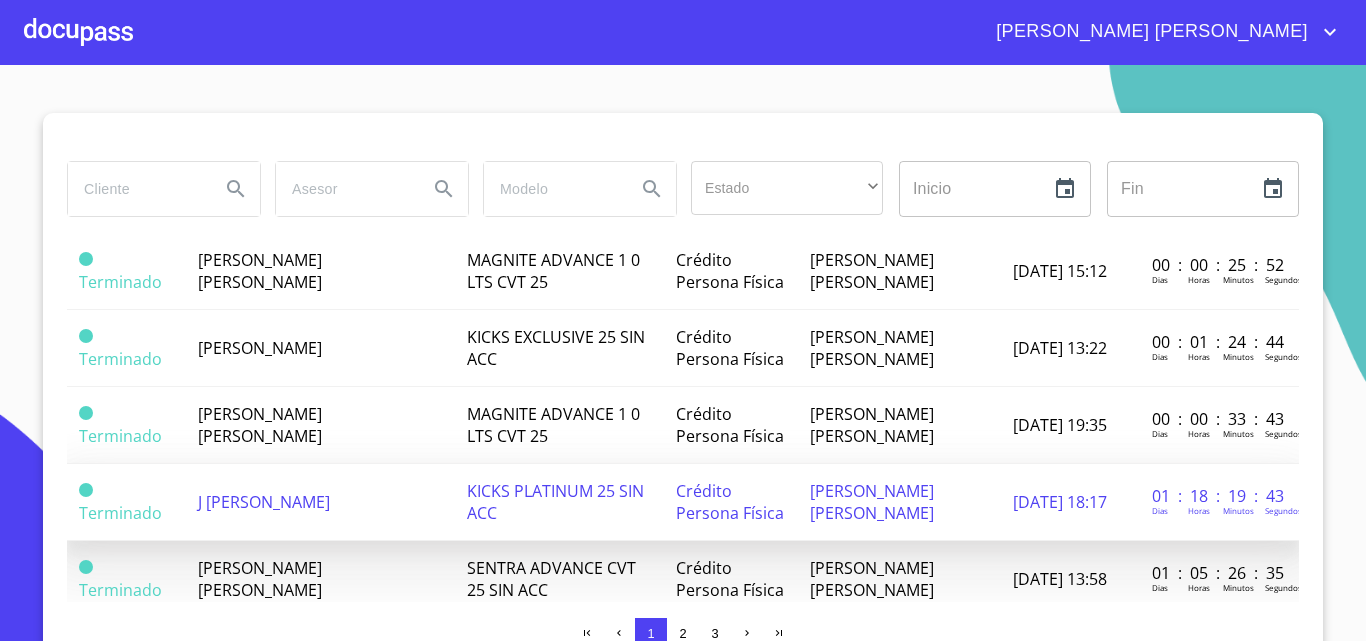 click on "J [PERSON_NAME]" at bounding box center (264, 502) 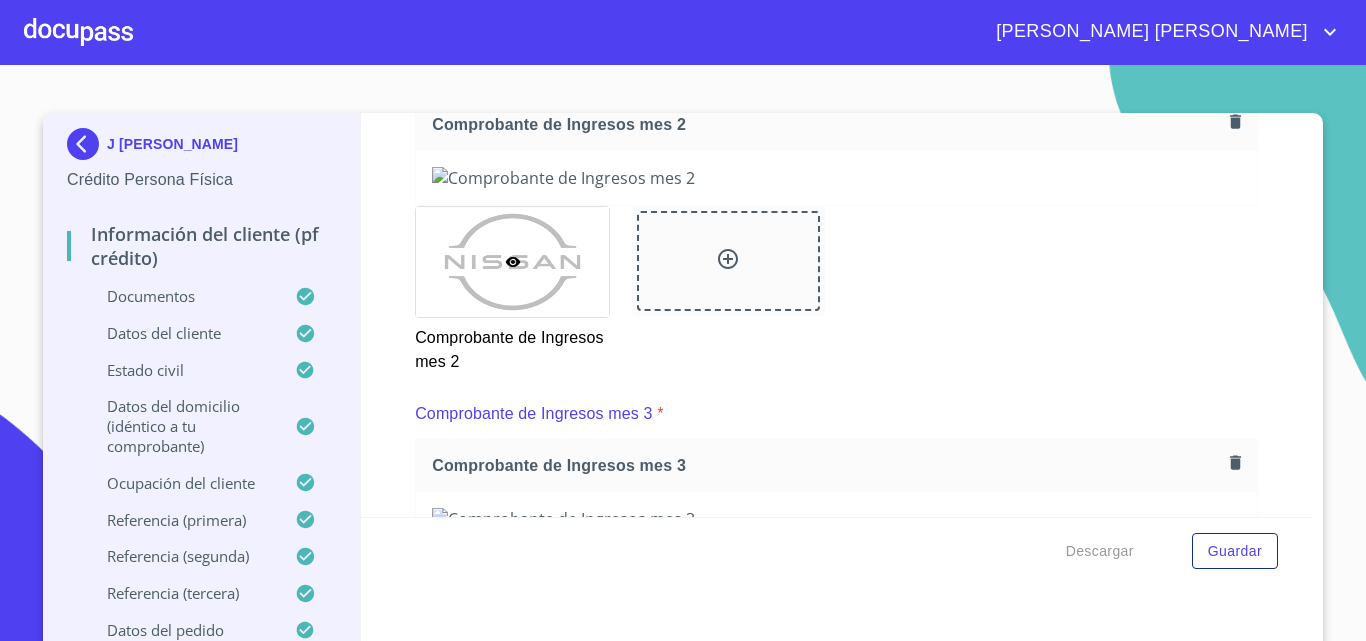 scroll, scrollTop: 6724, scrollLeft: 0, axis: vertical 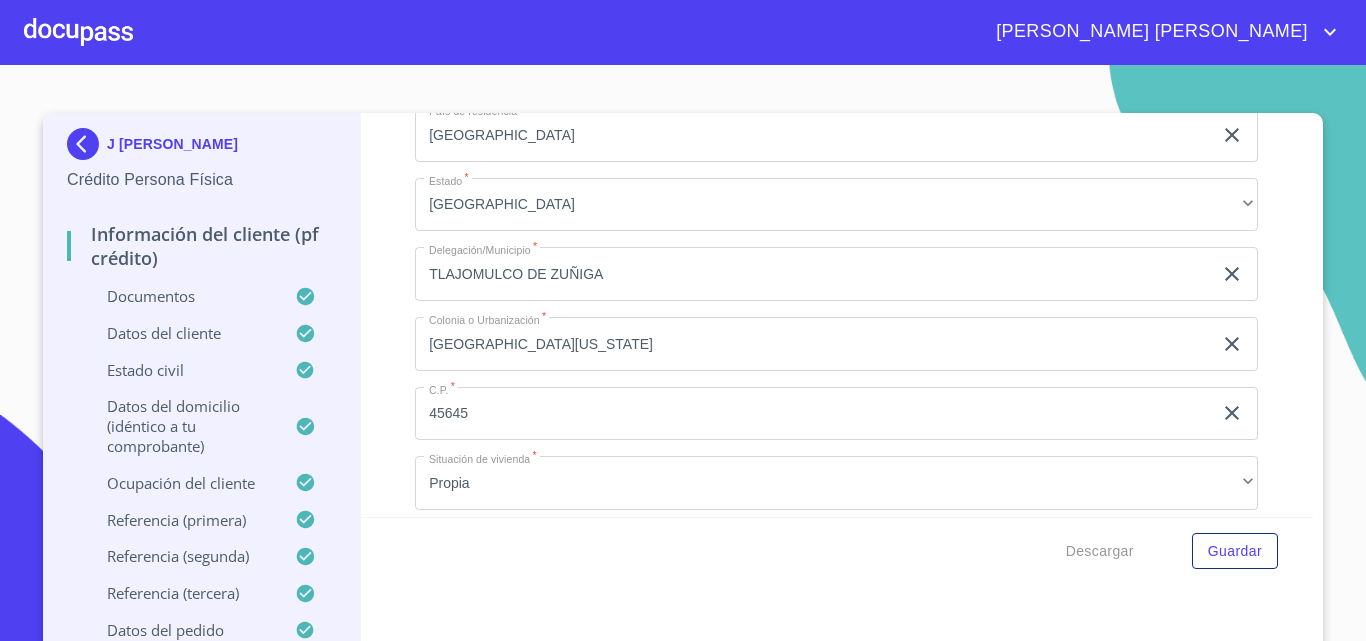 click on "Información del cliente (PF crédito)   Documentos Documento de identificación   * INE ​ Identificación Oficial * Identificación Oficial Identificación Oficial Comprobante de Domicilio * Comprobante de Domicilio Comprobante de [PERSON_NAME] de ingresos   * Independiente/Dueño de negocio/Persona Moral ​ Comprobante de Ingresos mes 1 * Comprobante de Ingresos mes 1 Comprobante de Ingresos mes 1 Comprobante de Ingresos mes 2 * Comprobante de Ingresos mes 2 Comprobante de Ingresos mes 2 Comprobante de Ingresos mes 3 * Comprobante de Ingresos mes 3 Comprobante de Ingresos mes 3 CURP * CURP [PERSON_NAME] de situación fiscal [PERSON_NAME] de situación fiscal [PERSON_NAME] de situación fiscal Datos del cliente Apellido [PERSON_NAME]   * [PERSON_NAME] ​ Apellido Materno   * [PERSON_NAME] ​ Primer nombre   * J ​ Segundo Nombre [PERSON_NAME] ​ Fecha de nacimiento * 15 de abr. de [DEMOGRAPHIC_DATA] ​ Nacionalidad   * Mexicana ​ País de nacimiento   * [GEOGRAPHIC_DATA] ​ Estado de nacimiento   * Jalisco ​ CURP   * ​ RFC *" at bounding box center [837, 315] 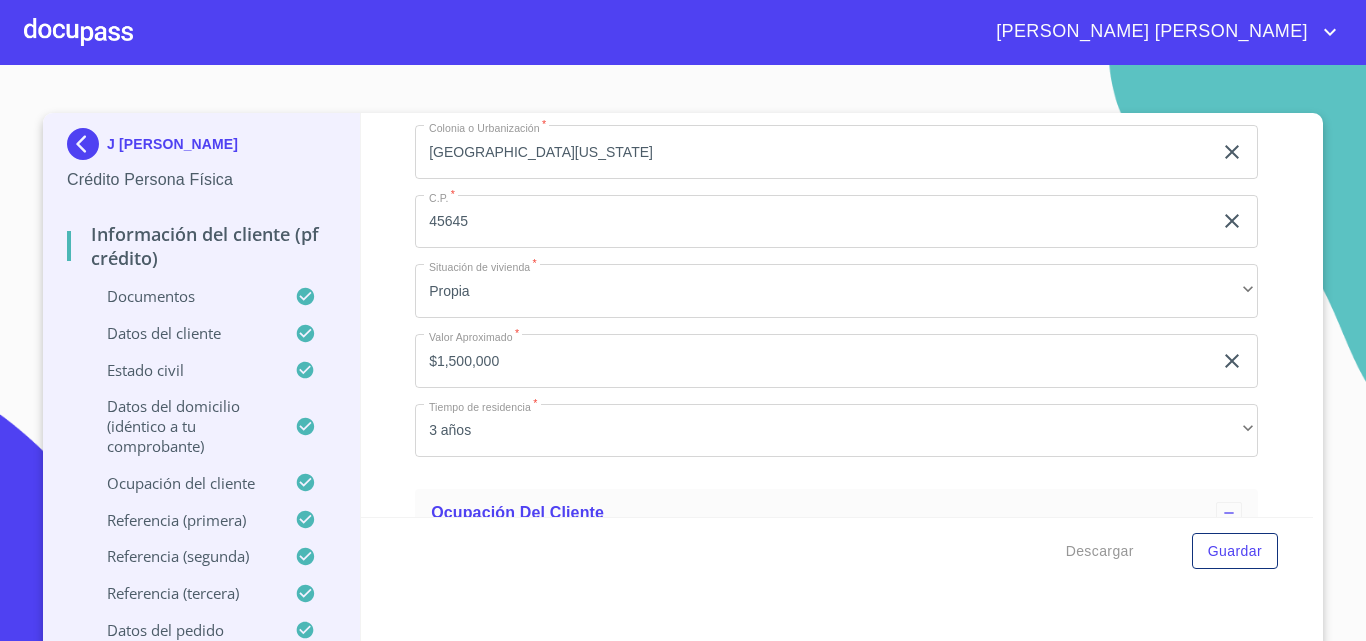 scroll, scrollTop: 6924, scrollLeft: 0, axis: vertical 